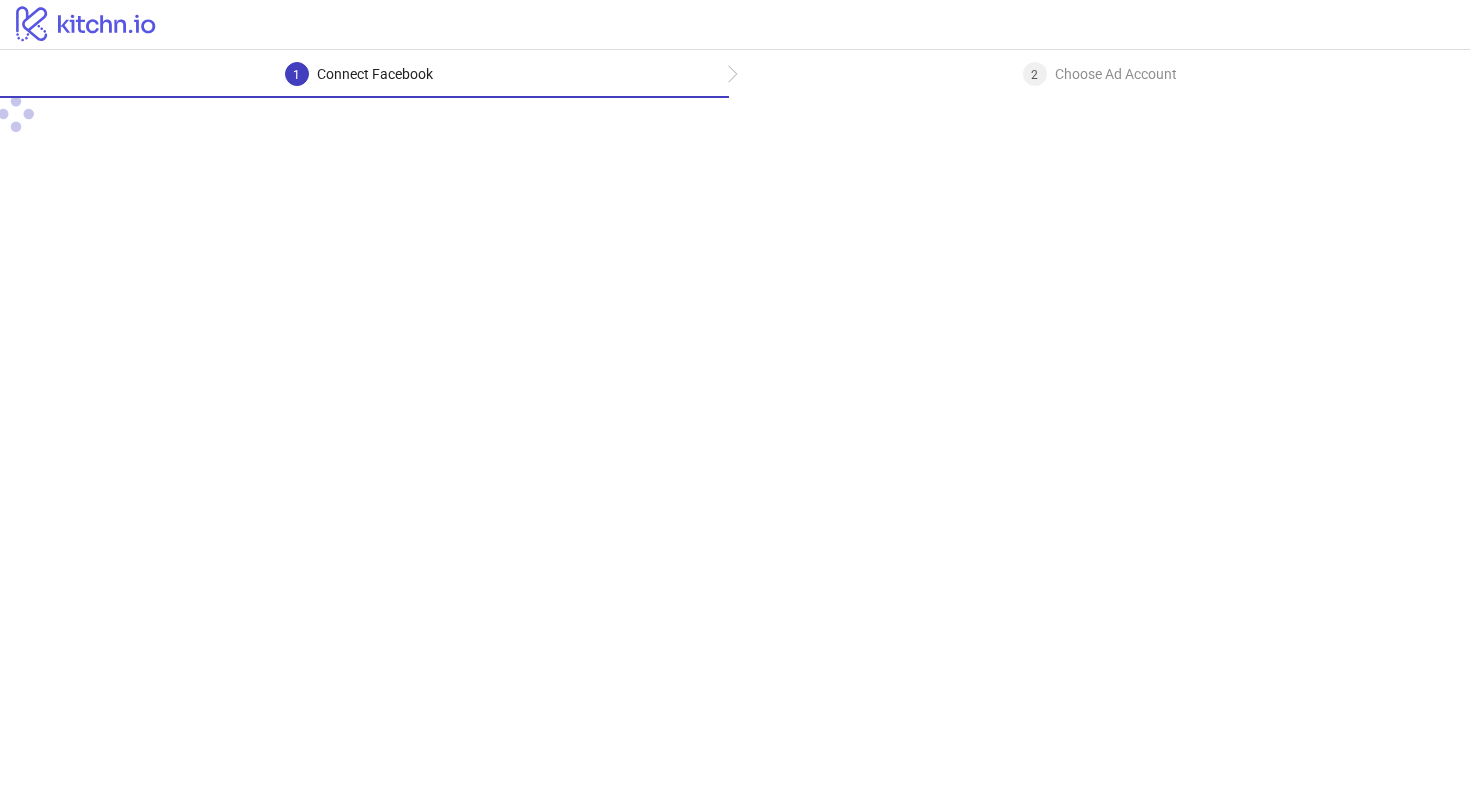 scroll, scrollTop: 0, scrollLeft: 0, axis: both 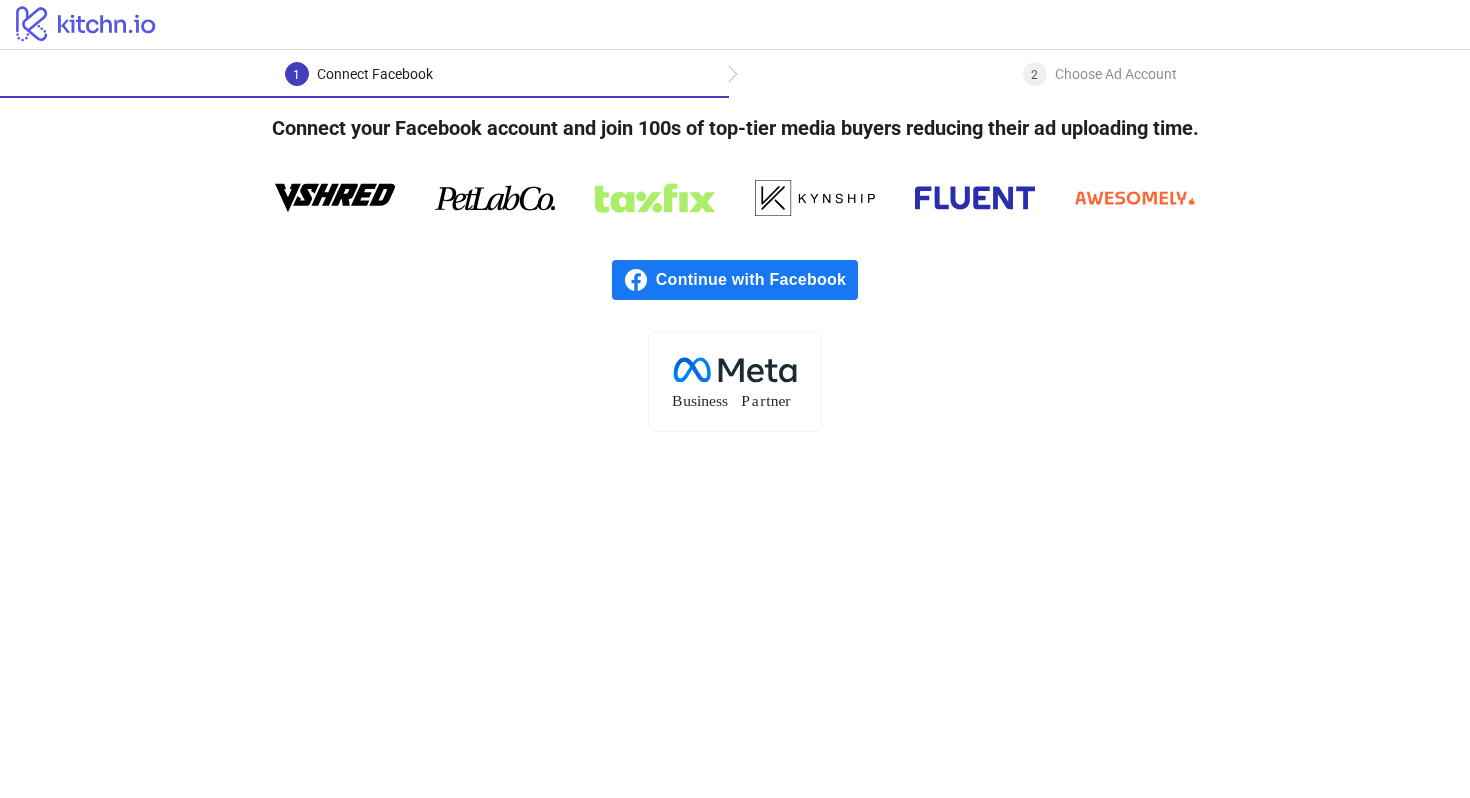 click on "Continue with Facebook" at bounding box center (757, 280) 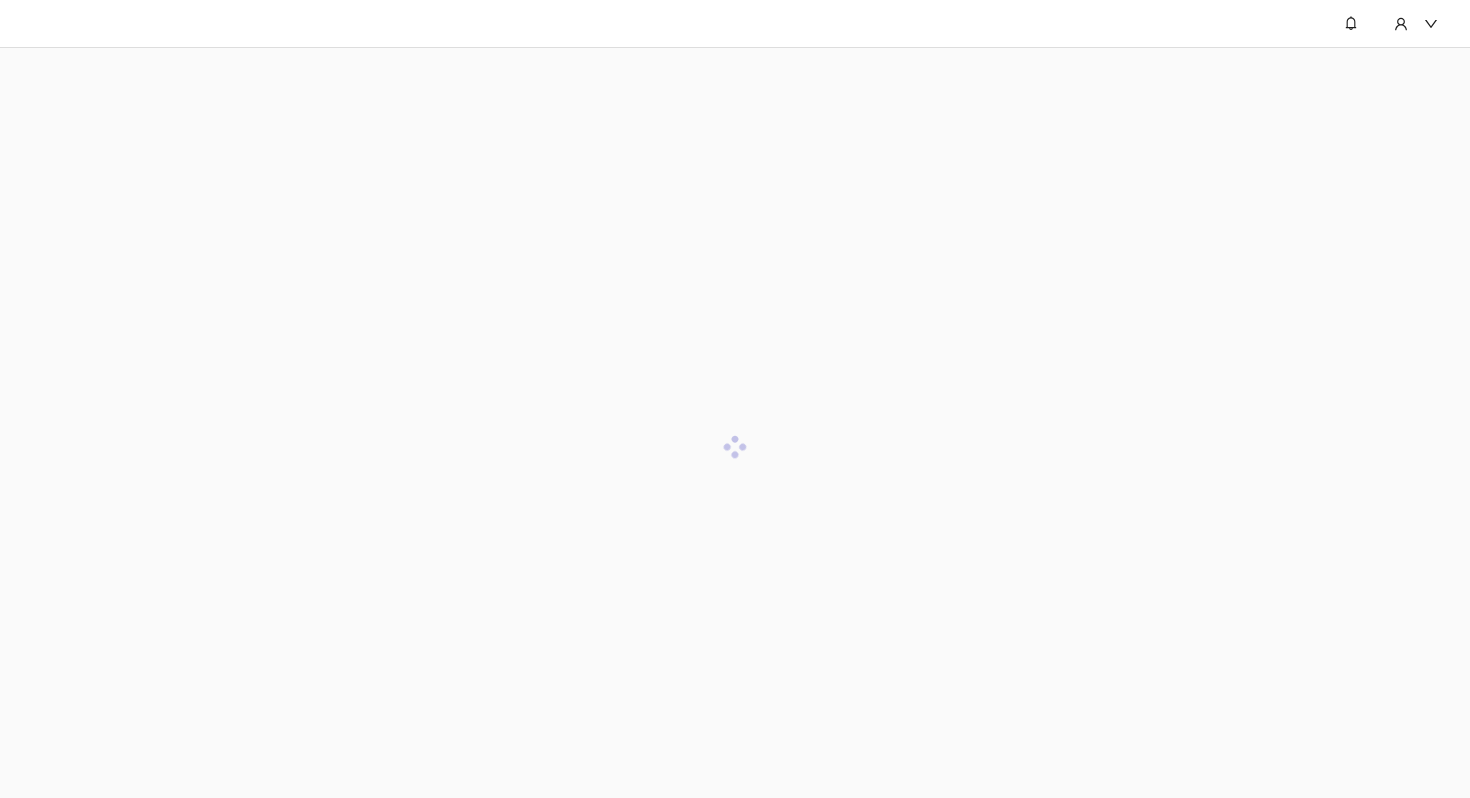 scroll, scrollTop: 0, scrollLeft: 0, axis: both 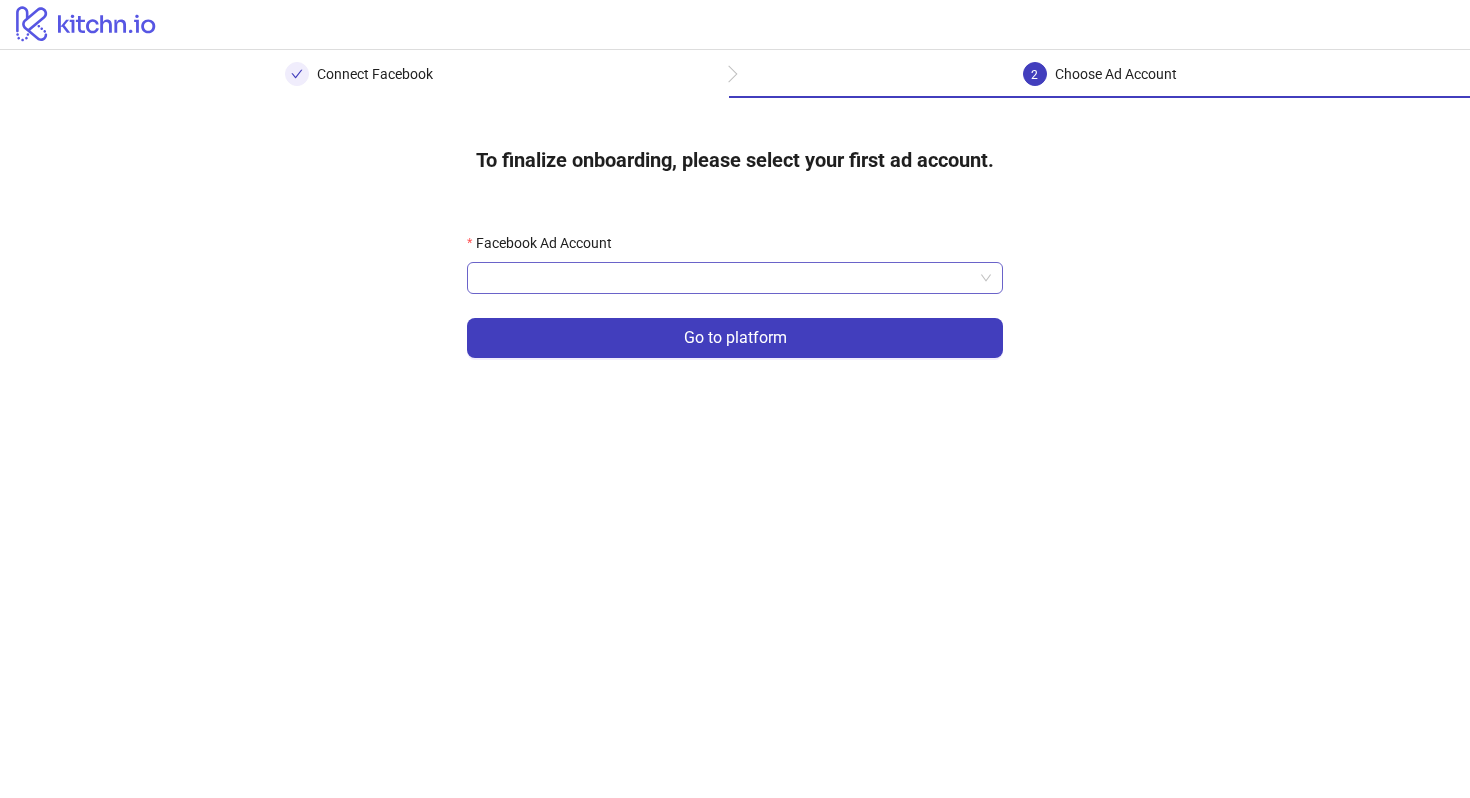 click on "Facebook Ad Account" at bounding box center (726, 278) 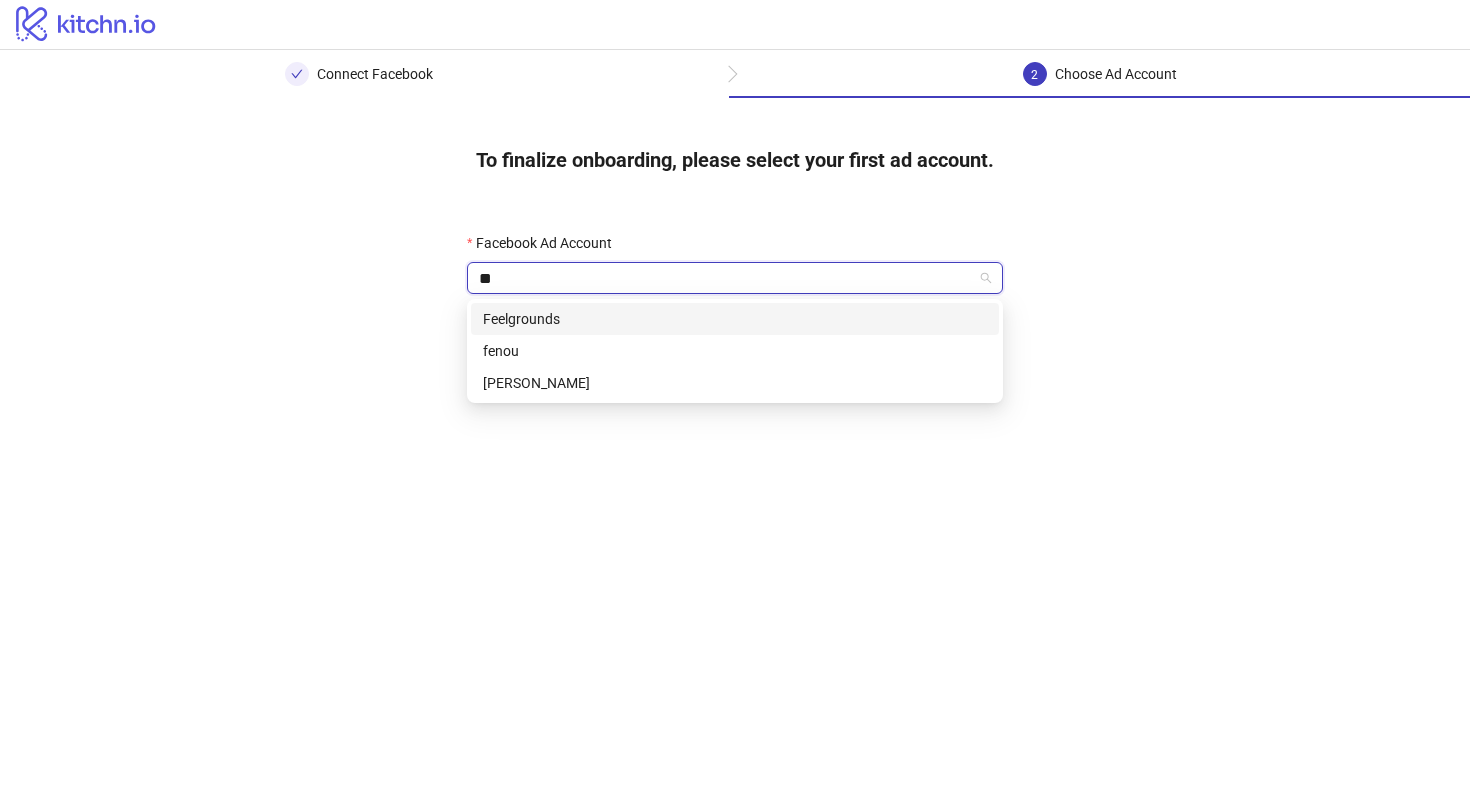 type on "***" 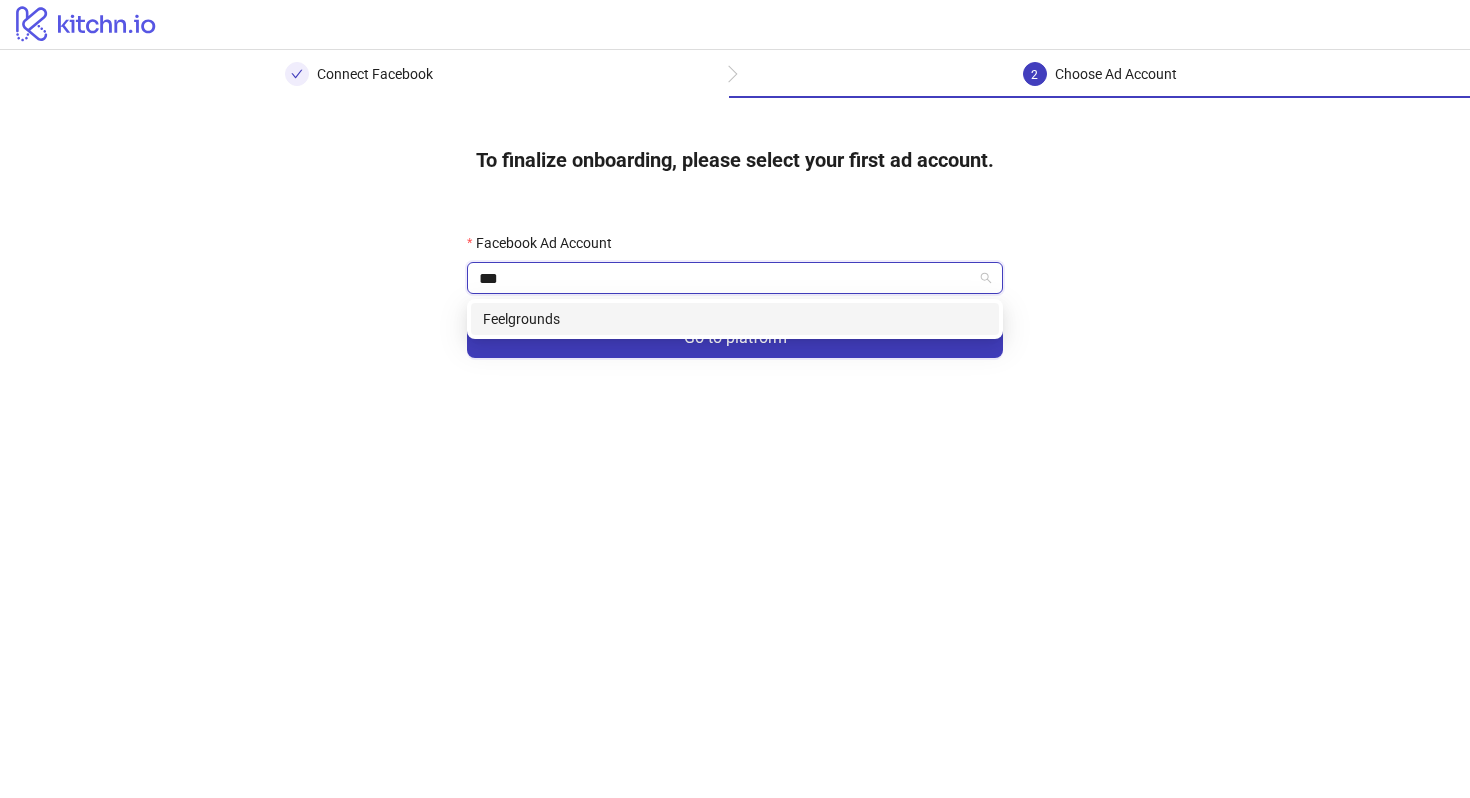 click on "Feelgrounds" at bounding box center (735, 319) 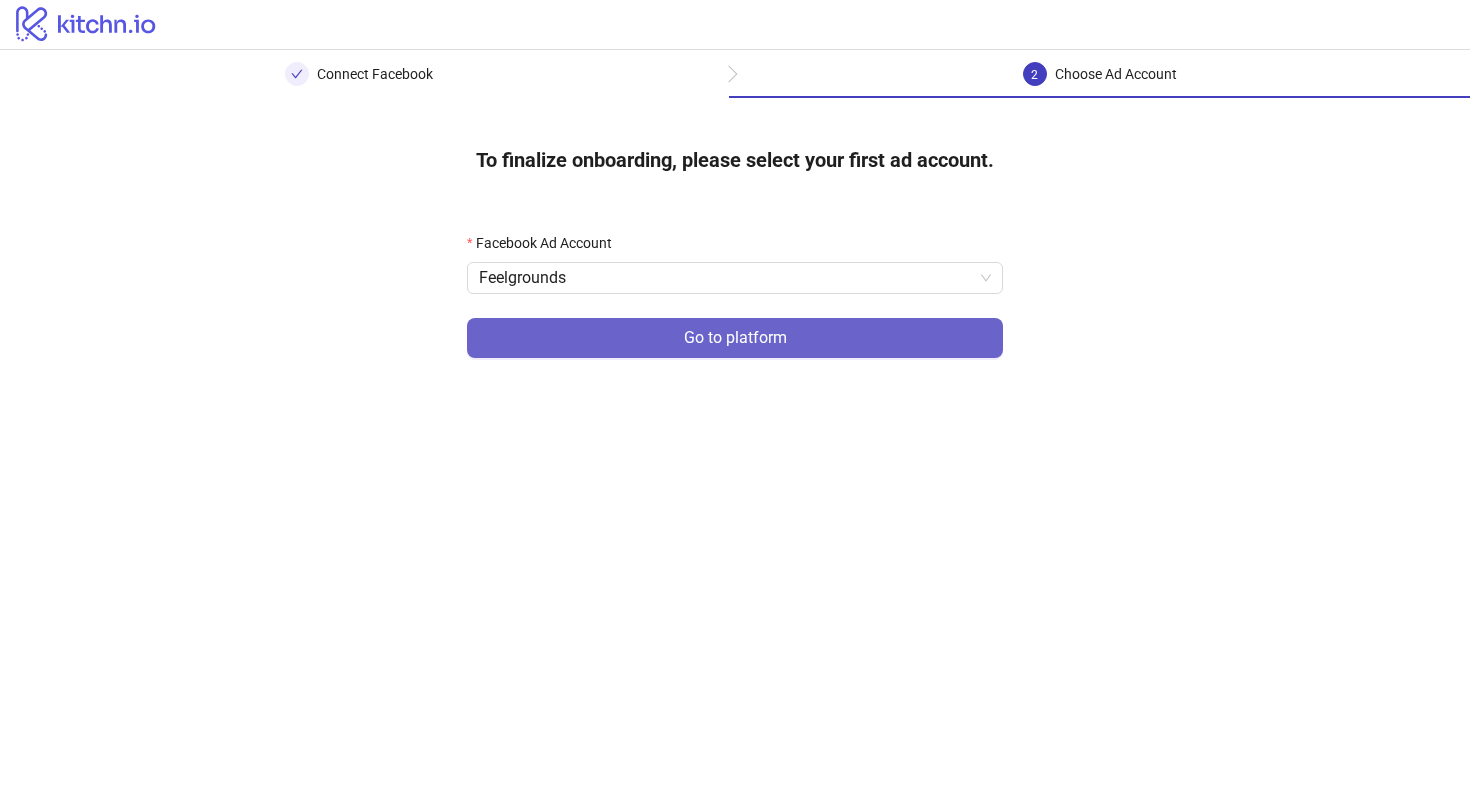 click on "Go to platform" at bounding box center [735, 338] 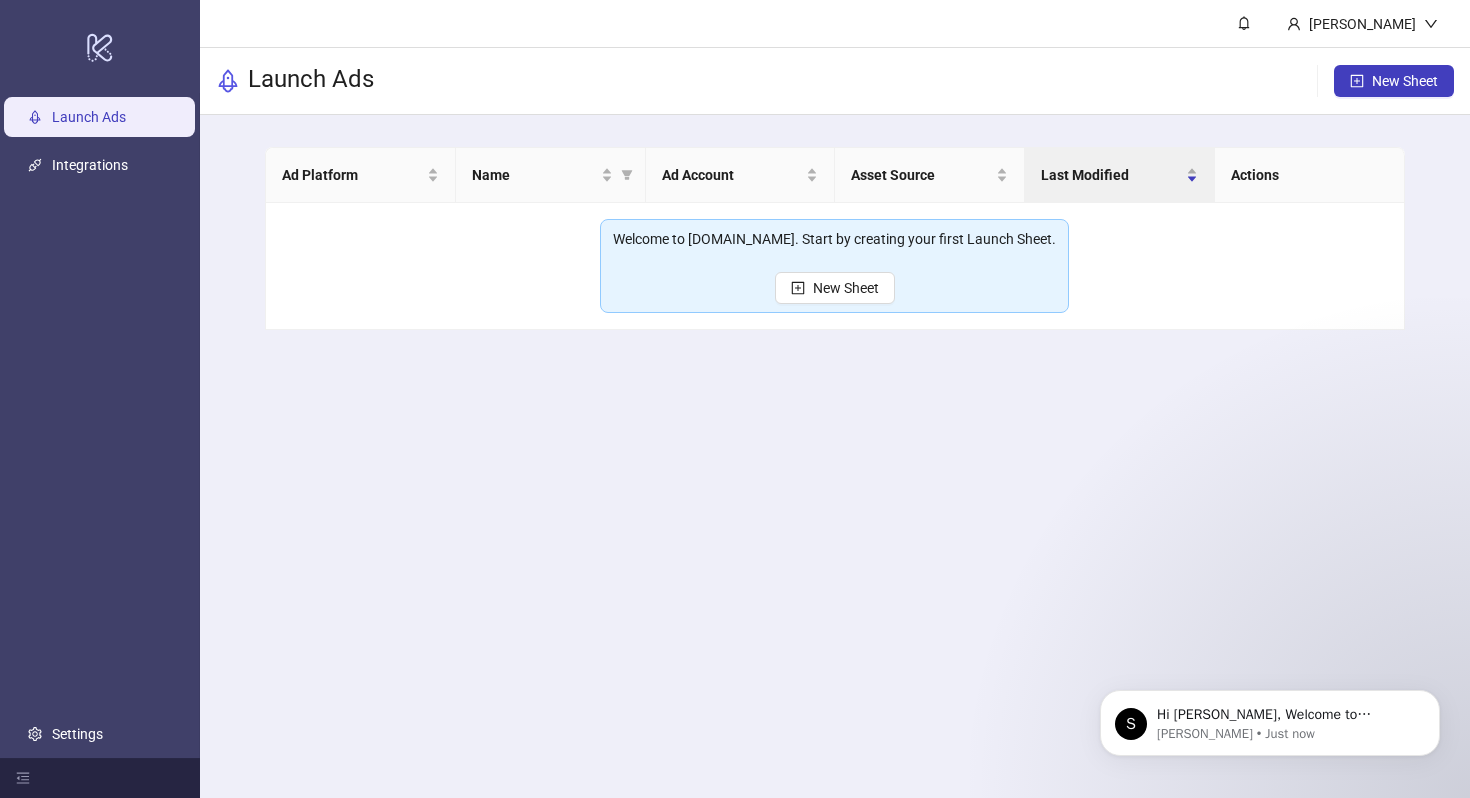 scroll, scrollTop: 0, scrollLeft: 0, axis: both 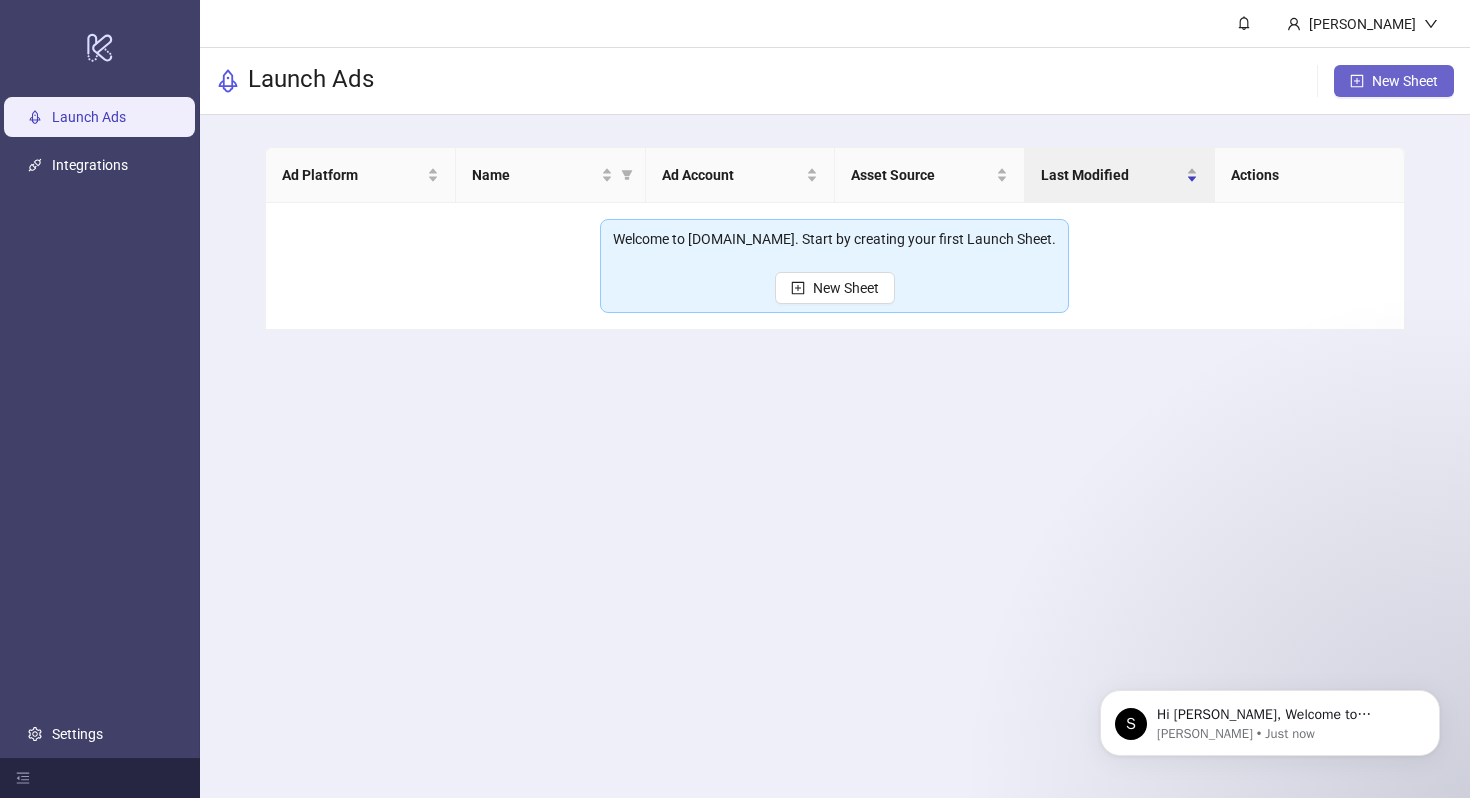 click on "New Sheet" at bounding box center [1405, 81] 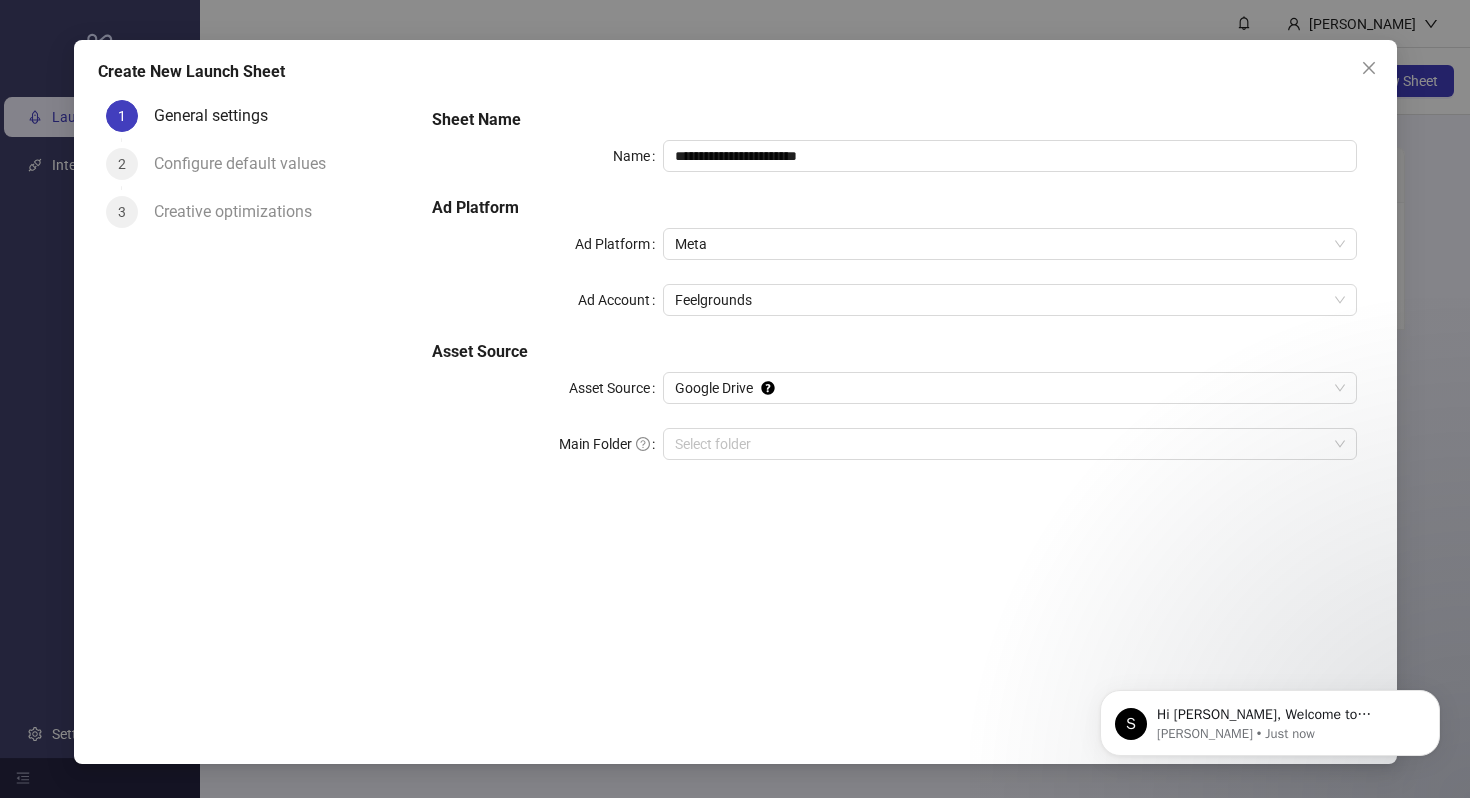 click on "Asset Source" at bounding box center [894, 352] 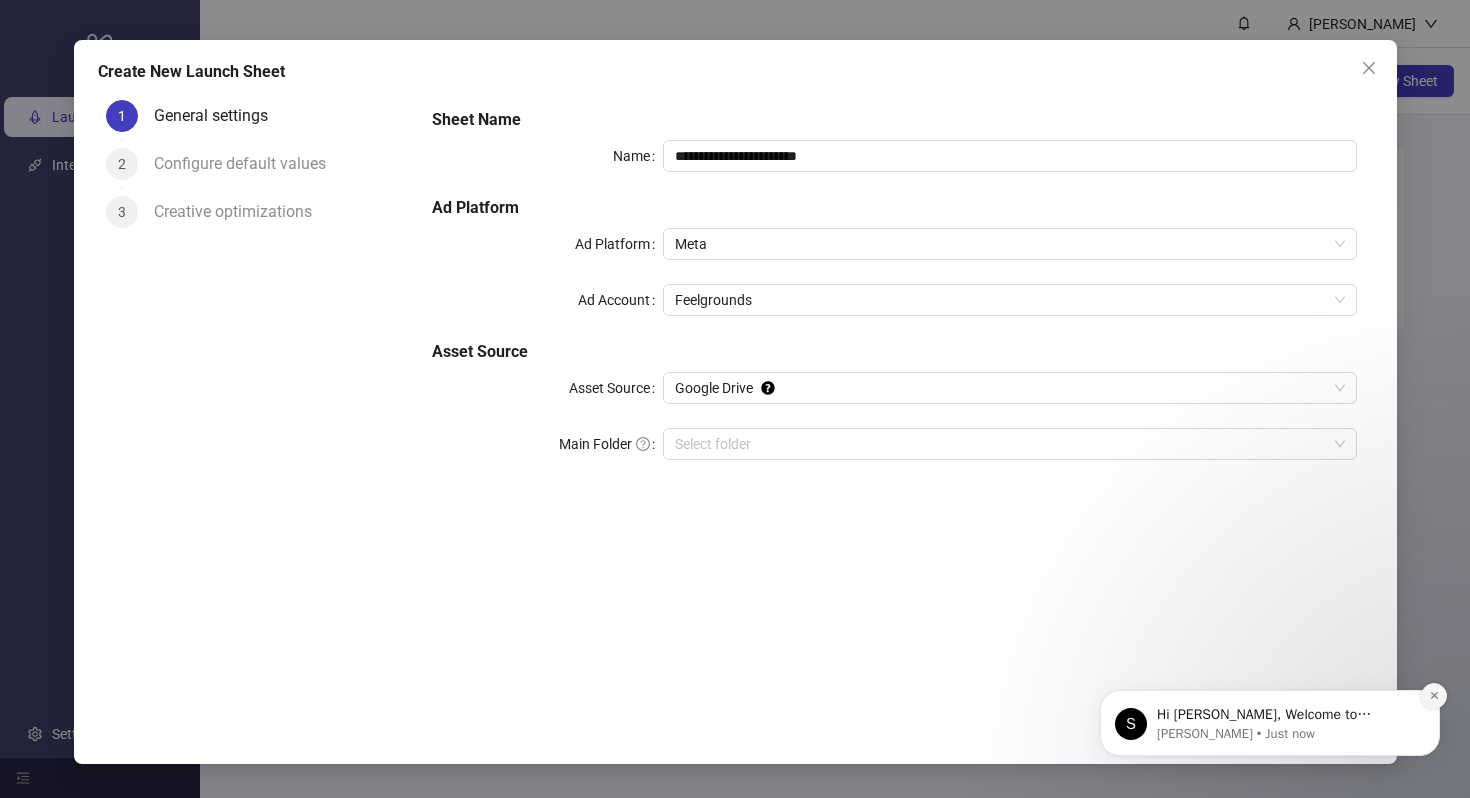 click 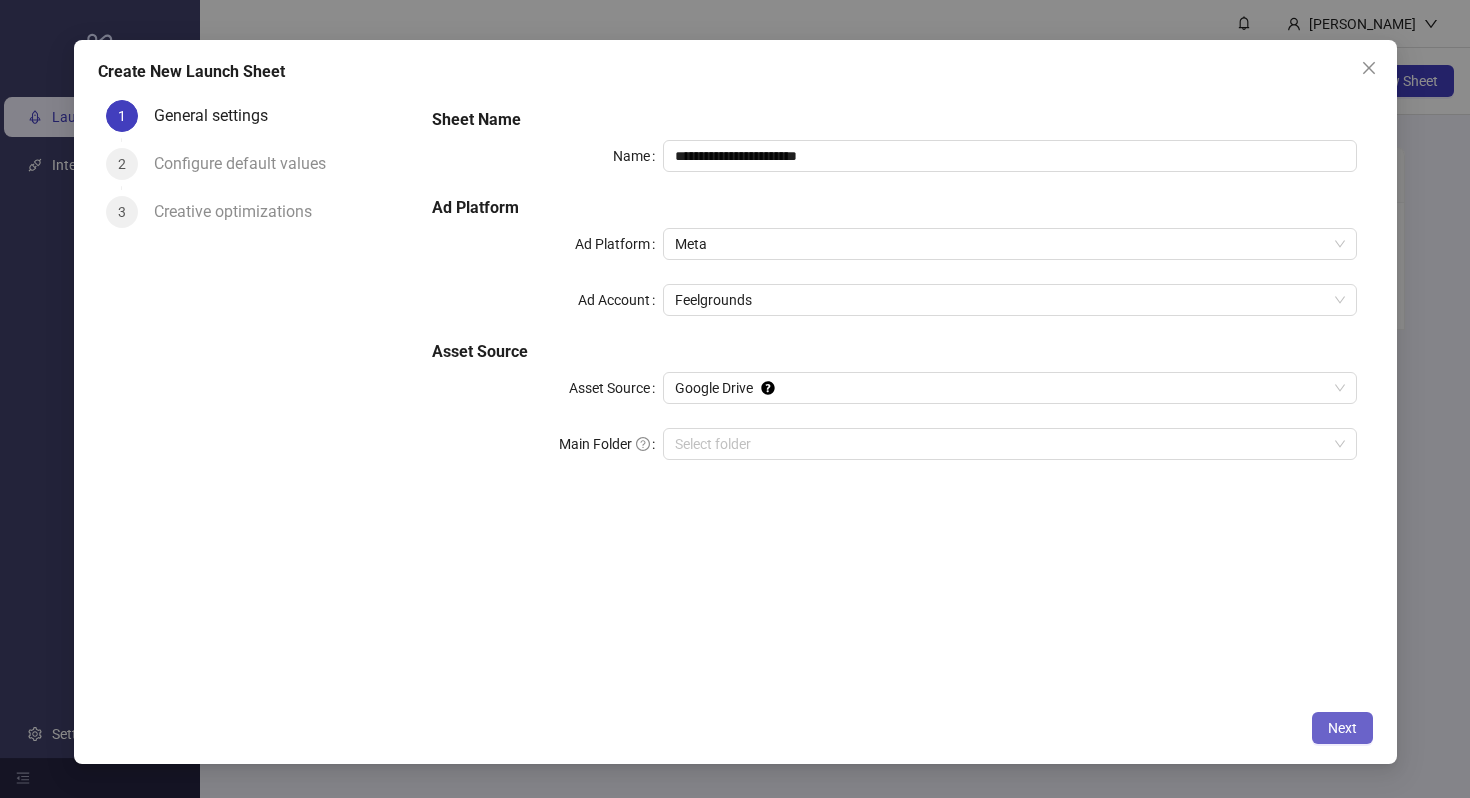 click on "Next" at bounding box center (1342, 728) 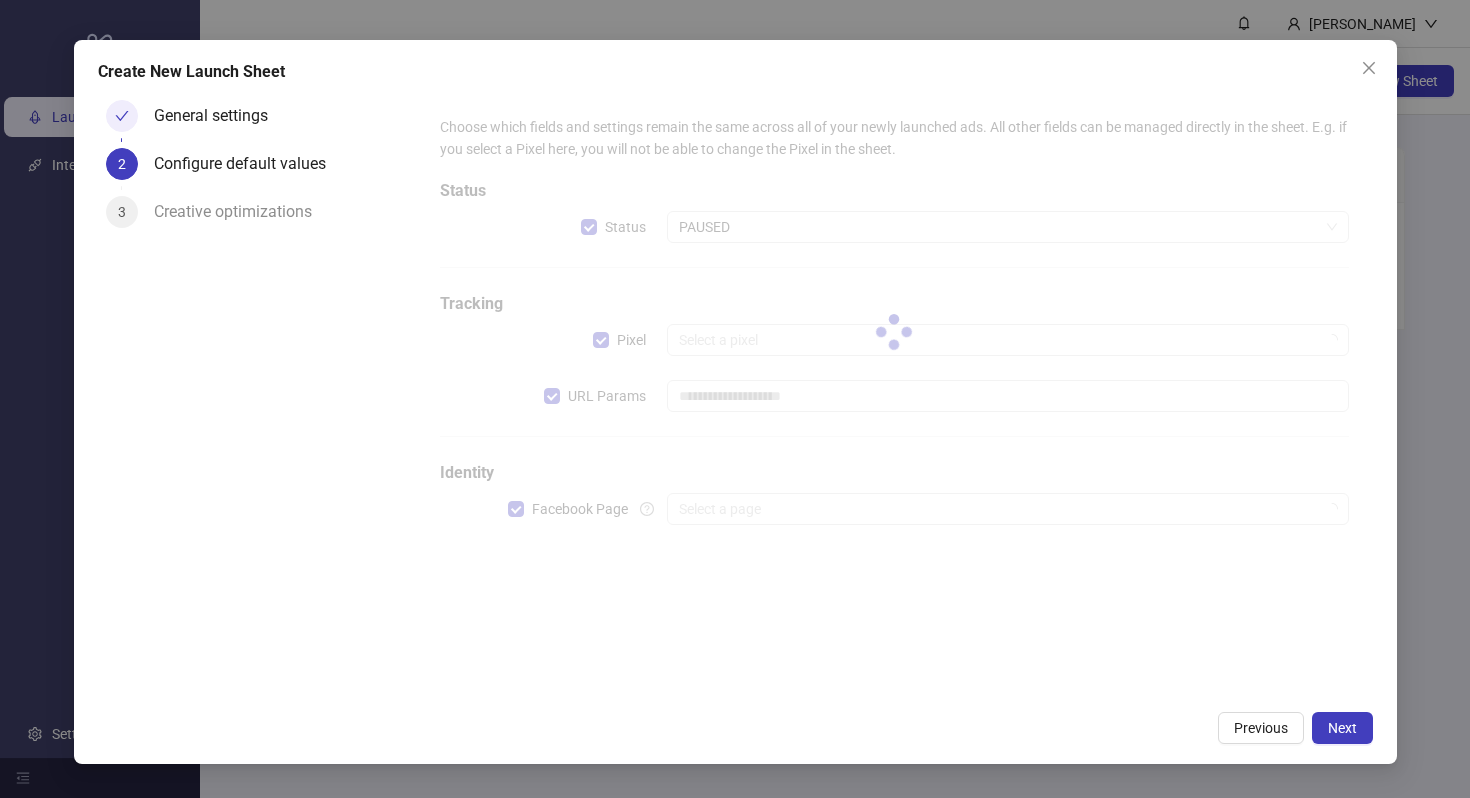 type on "**********" 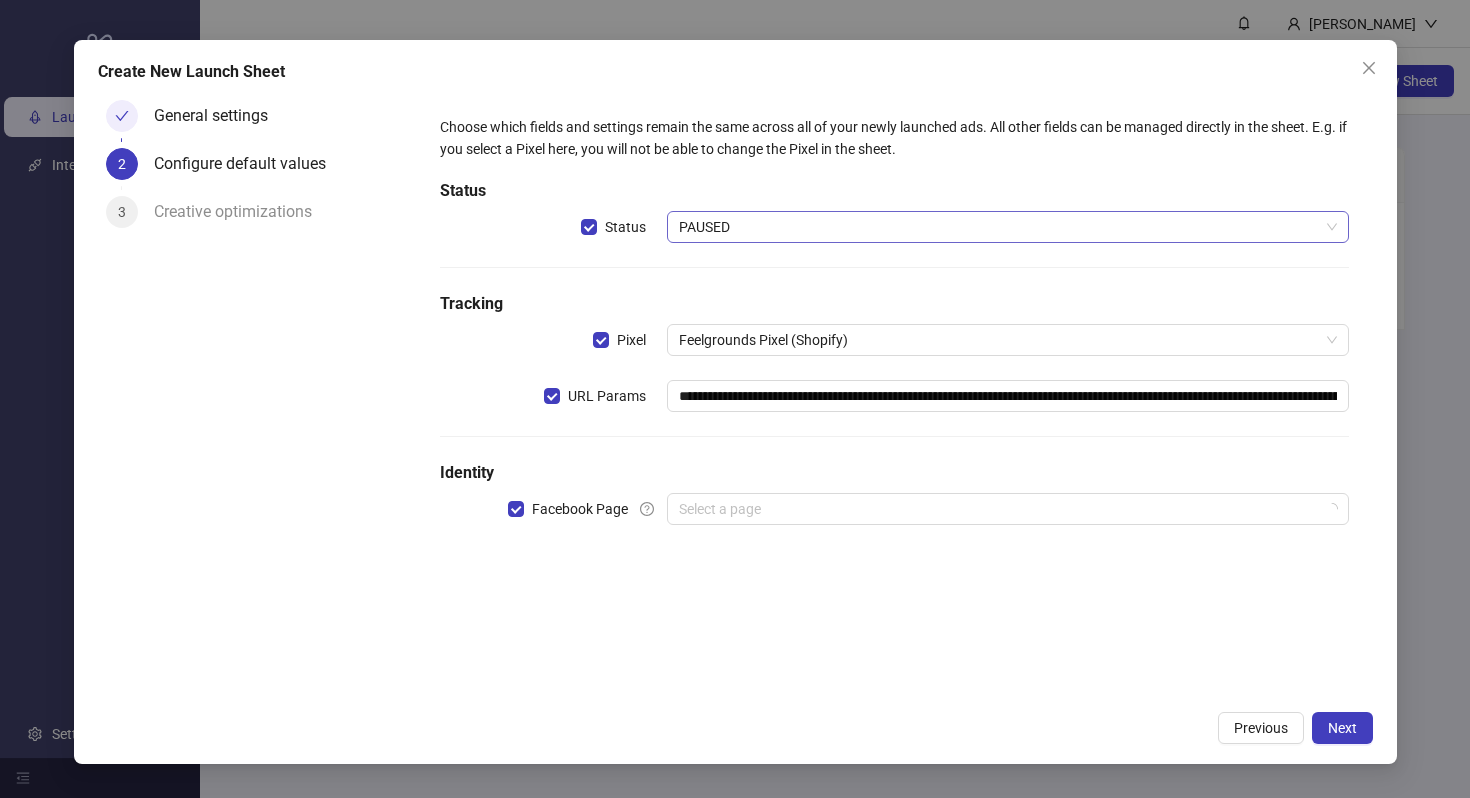 click on "PAUSED" at bounding box center [1007, 227] 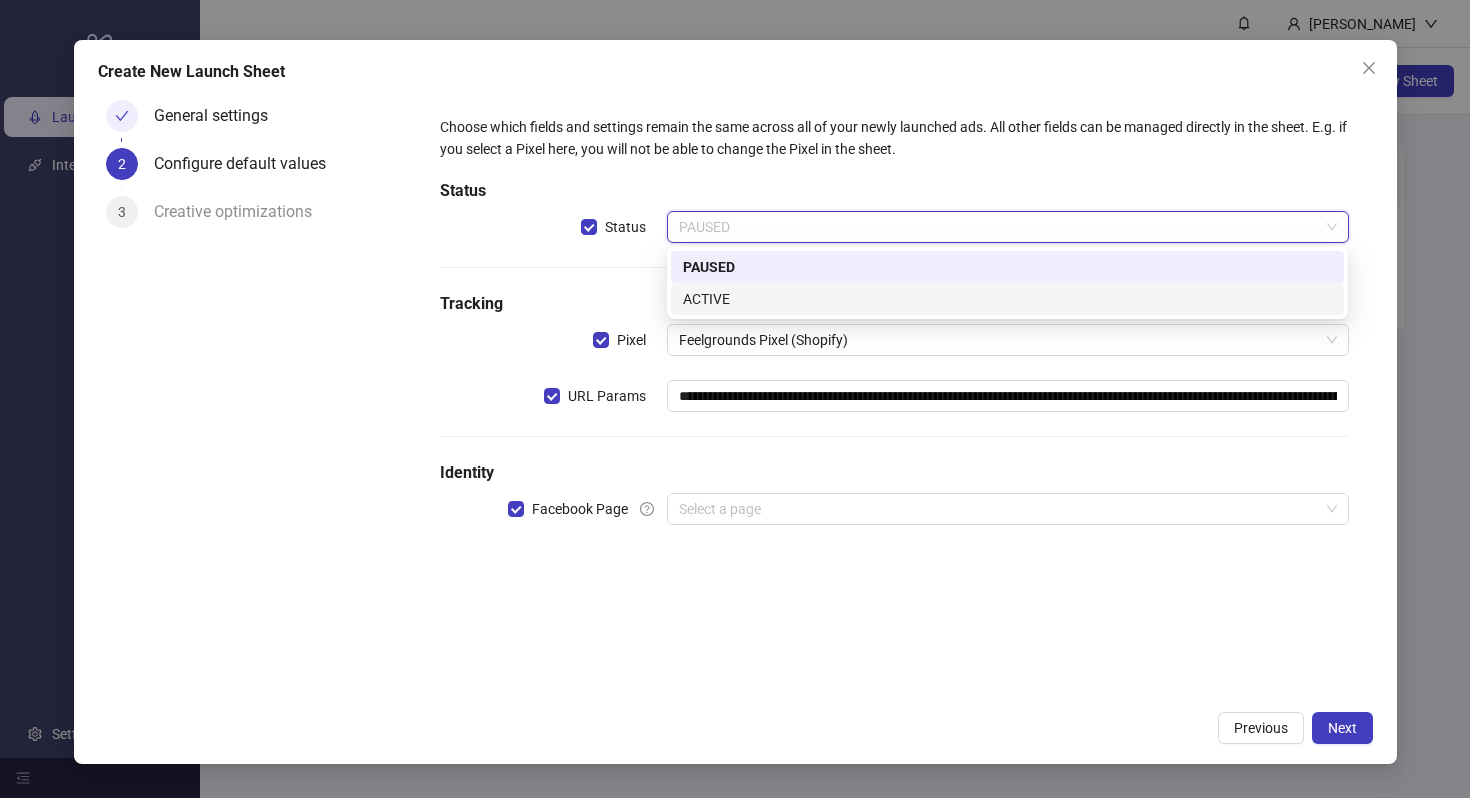 click on "ACTIVE" at bounding box center [1007, 299] 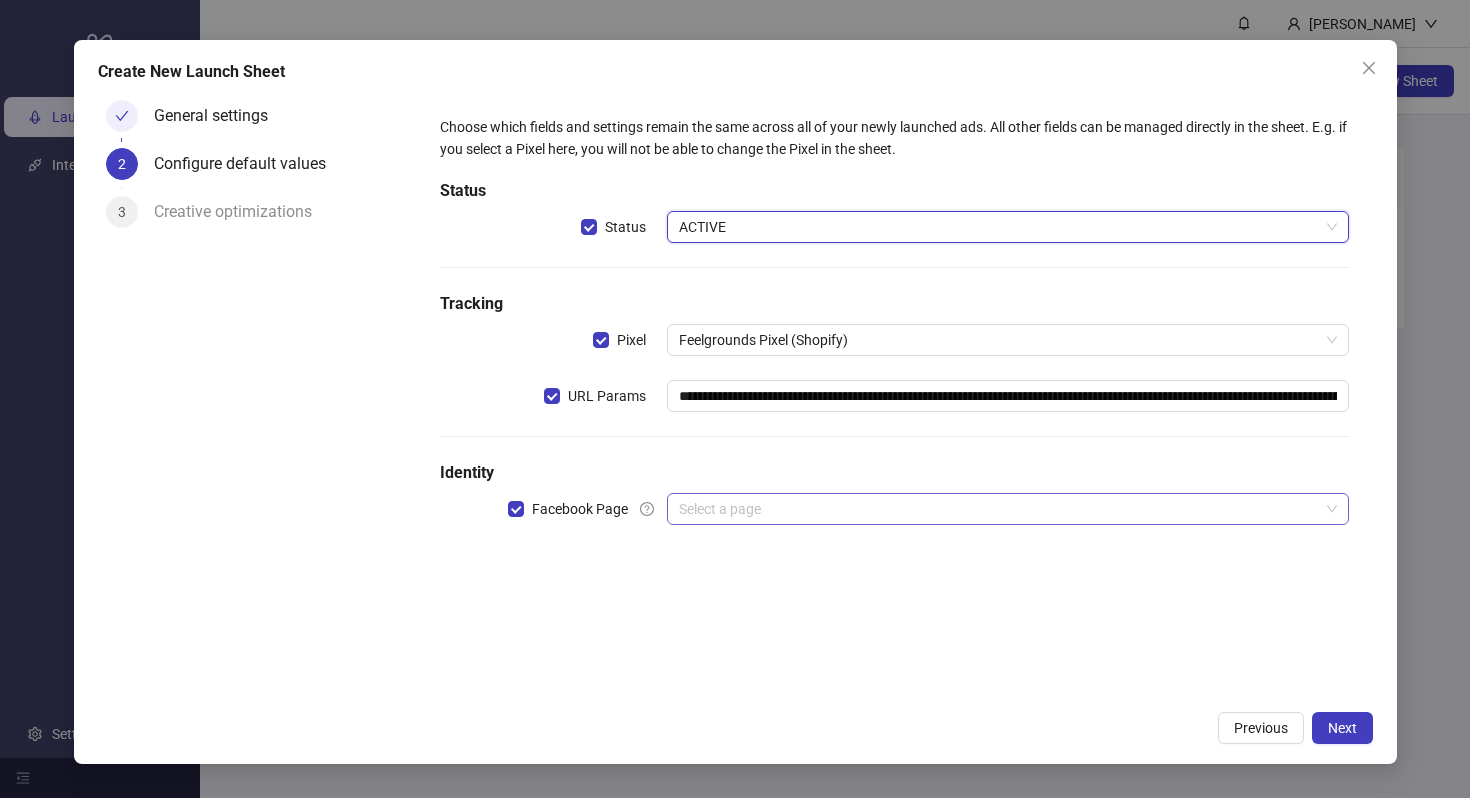 click at bounding box center (998, 509) 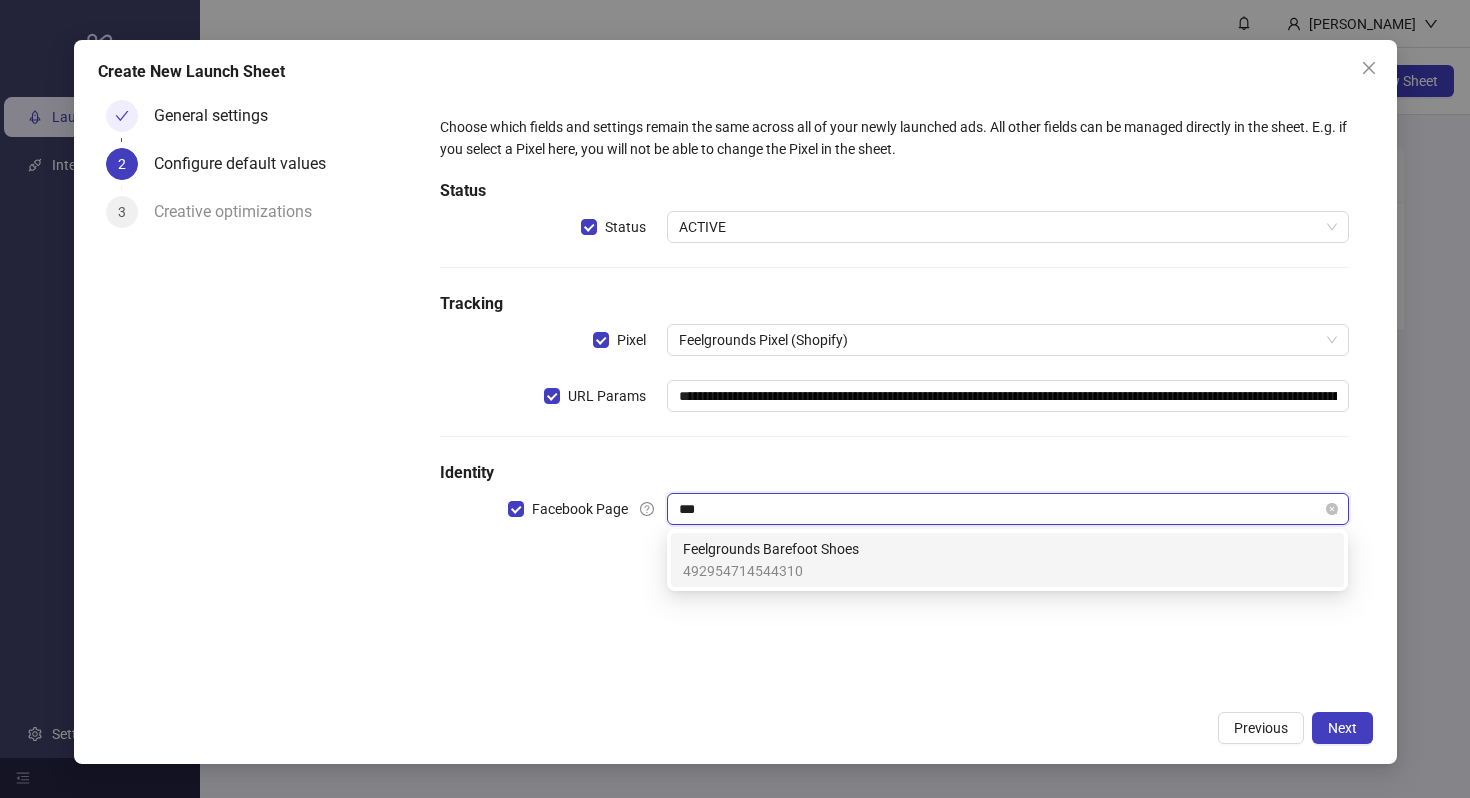 type on "****" 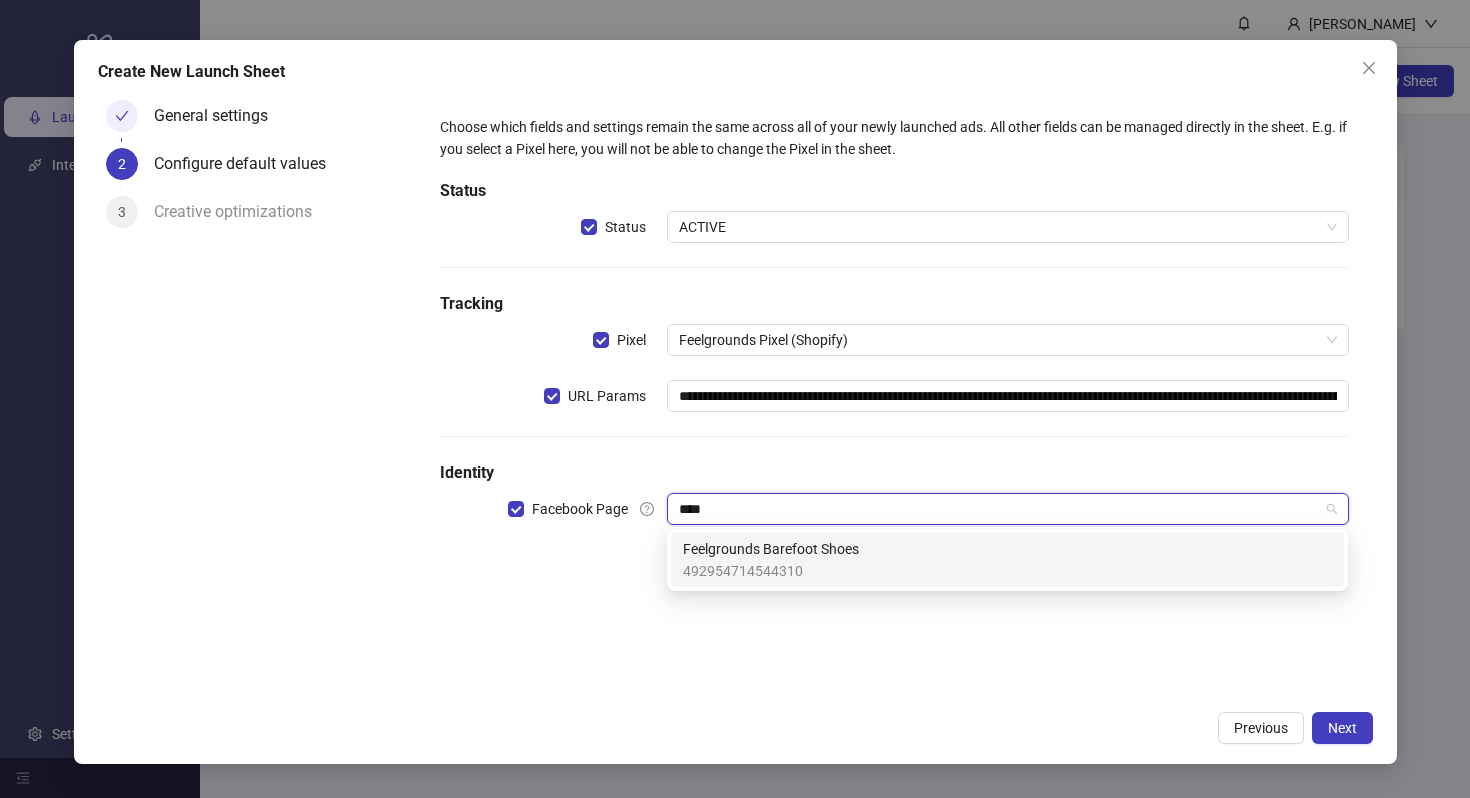 click on "492954714544310" at bounding box center [771, 571] 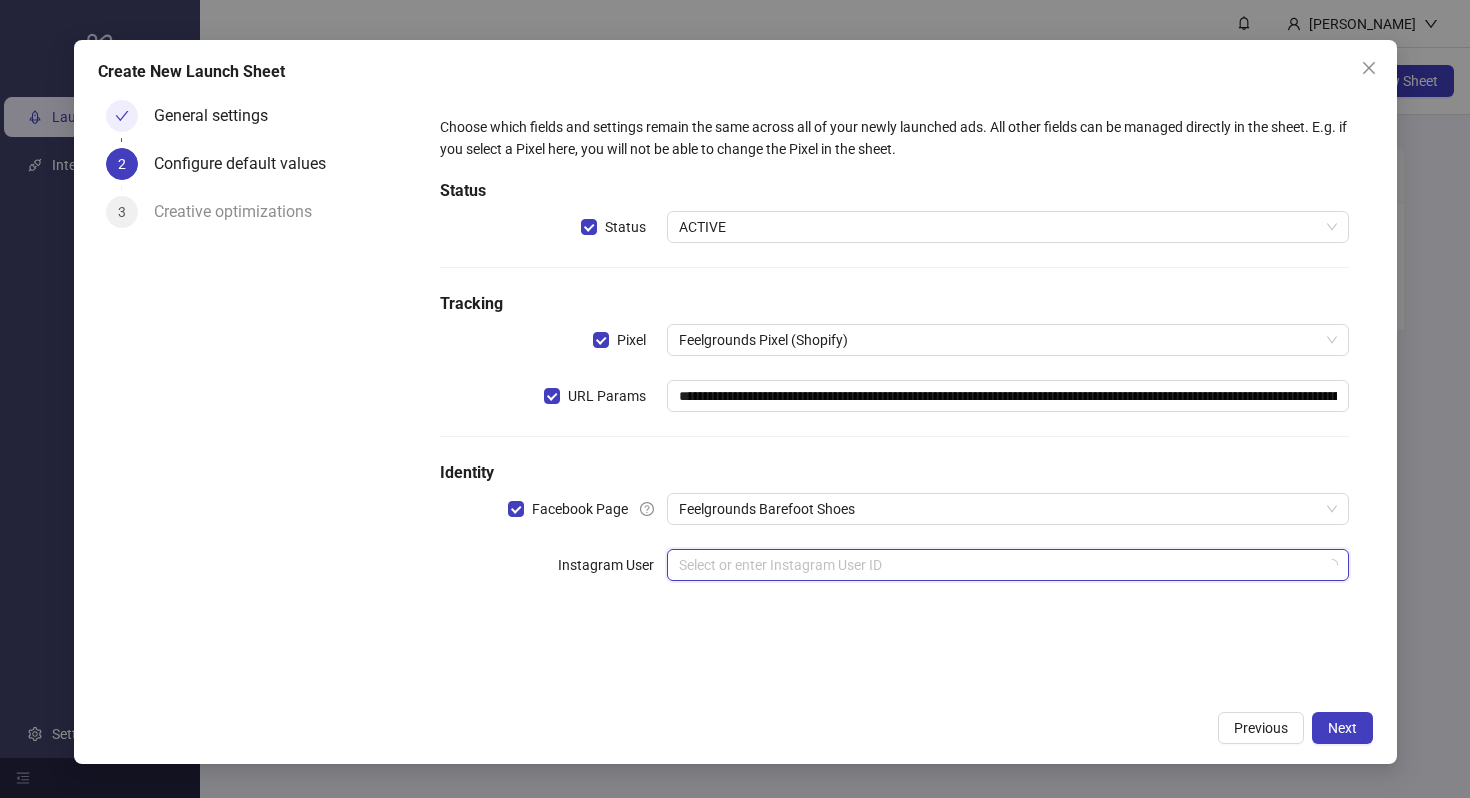click at bounding box center (998, 565) 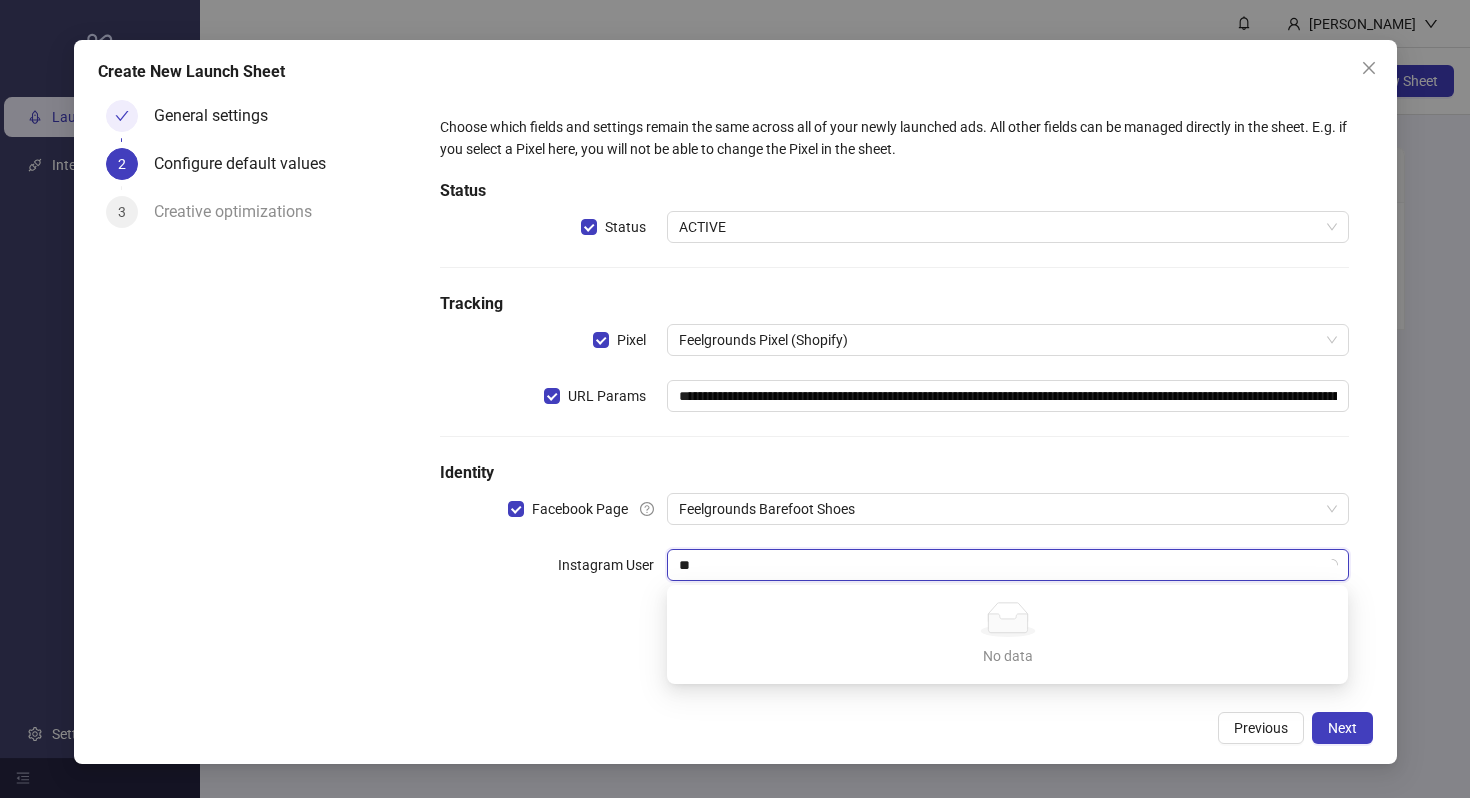 type on "***" 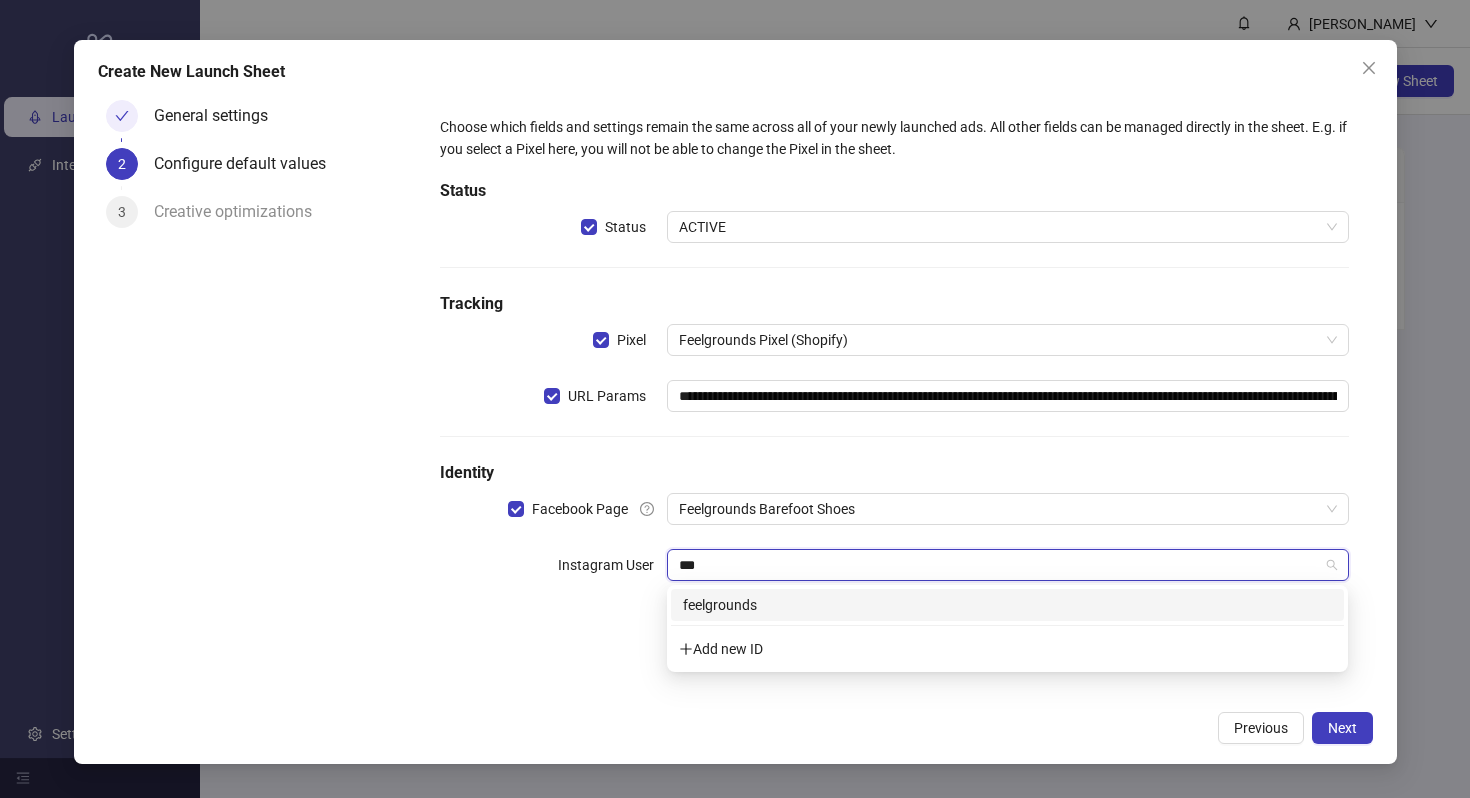 click on "feelgrounds" at bounding box center (1007, 605) 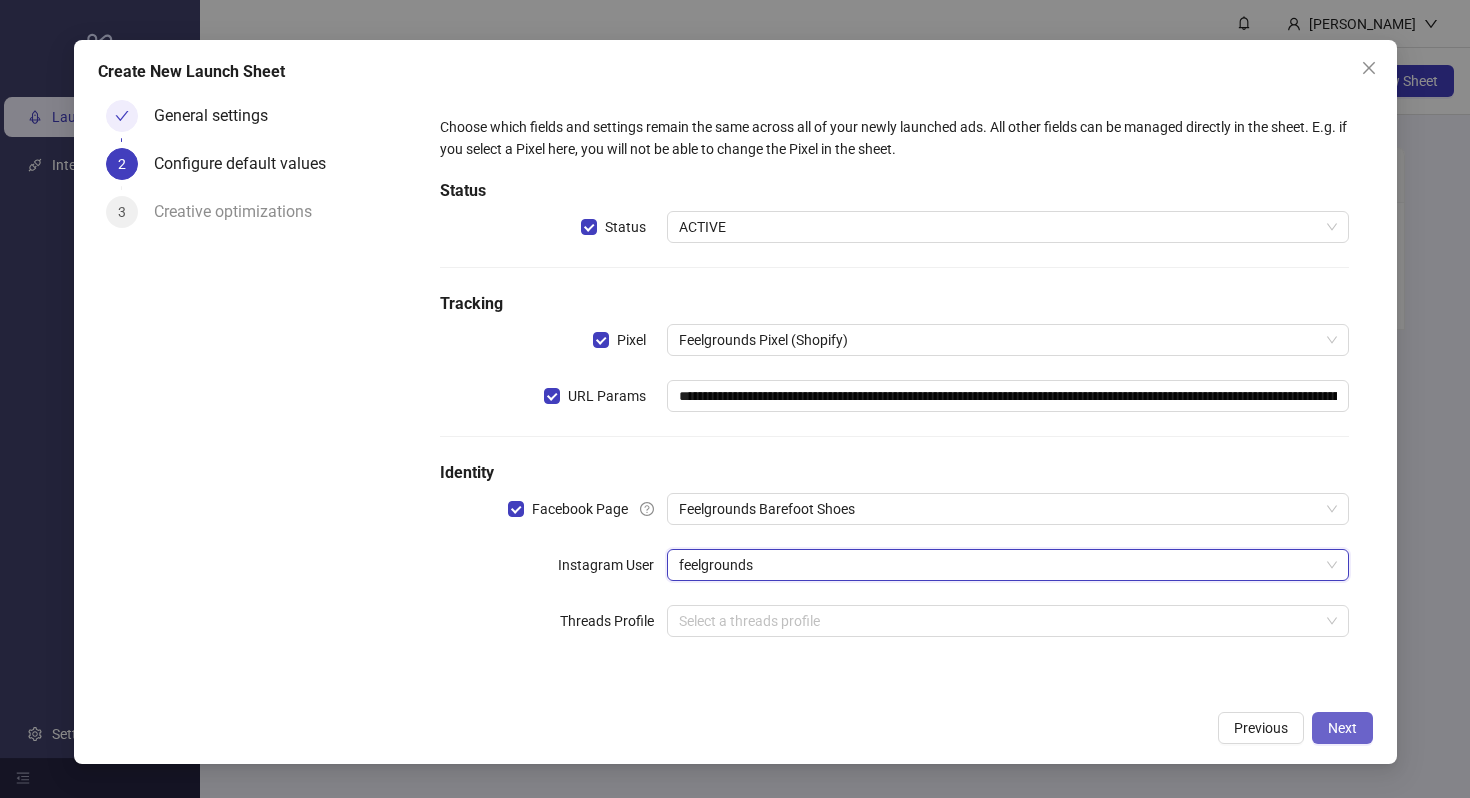 click on "Next" at bounding box center [1342, 728] 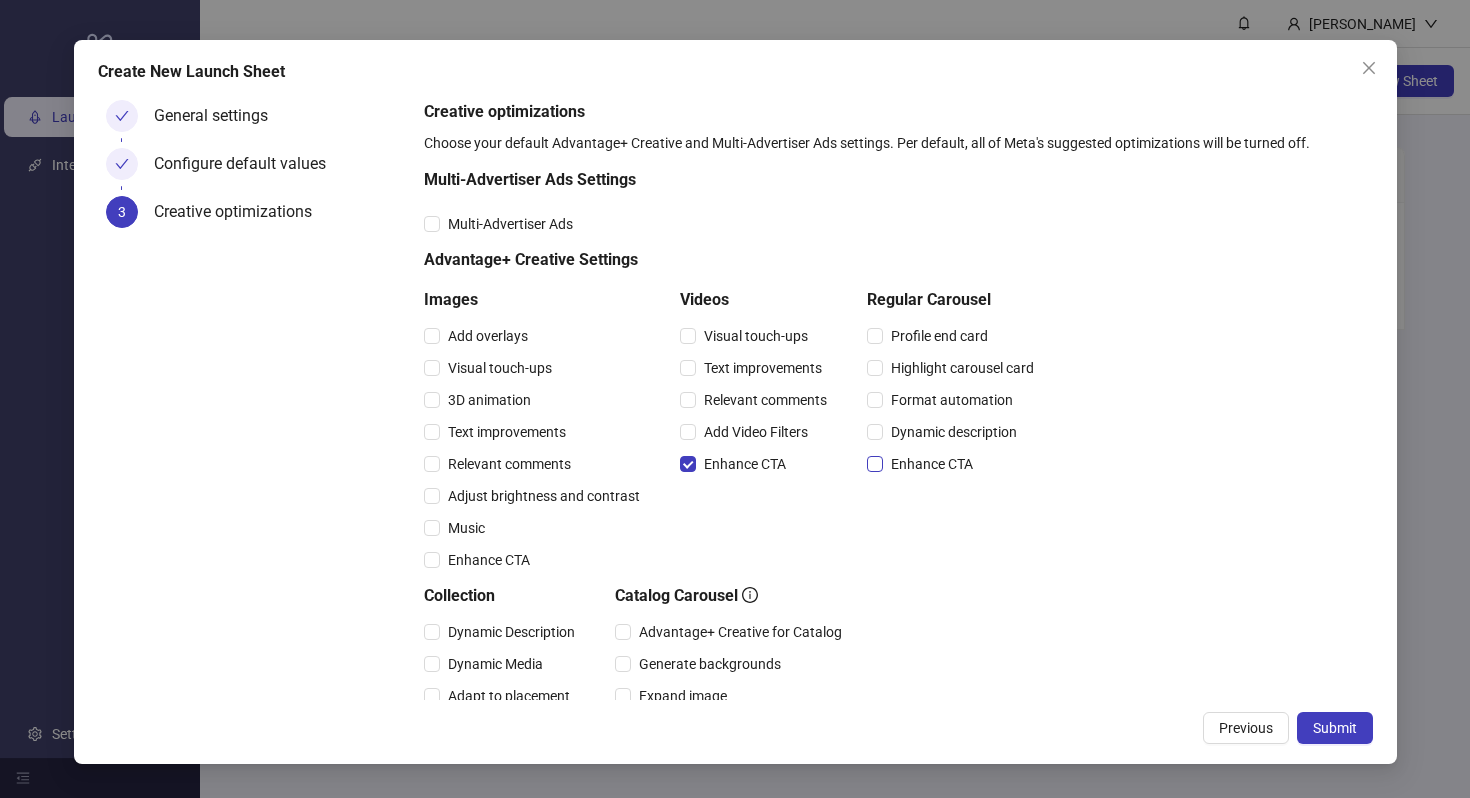click on "Enhance CTA" at bounding box center [932, 464] 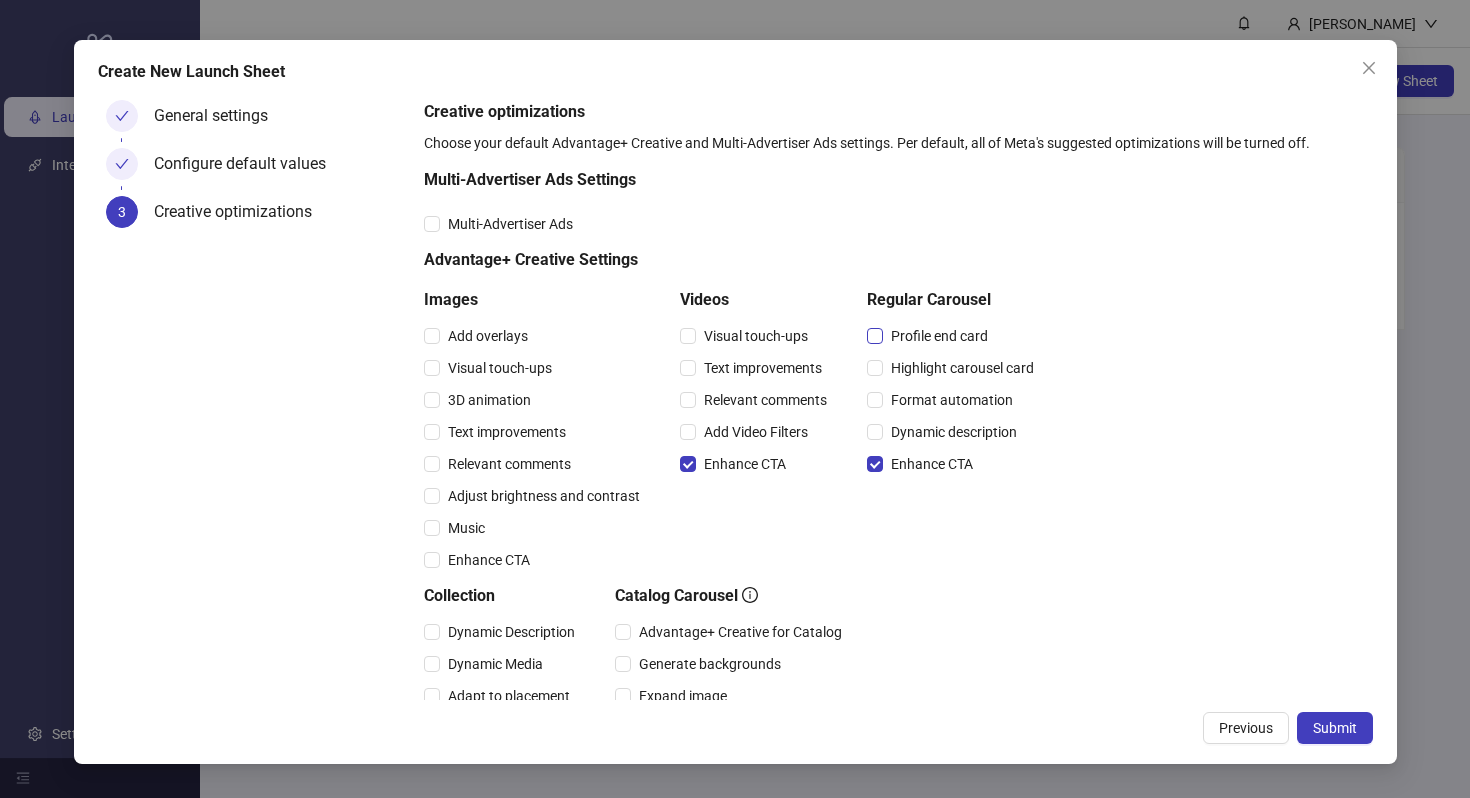click on "Profile end card" at bounding box center [939, 336] 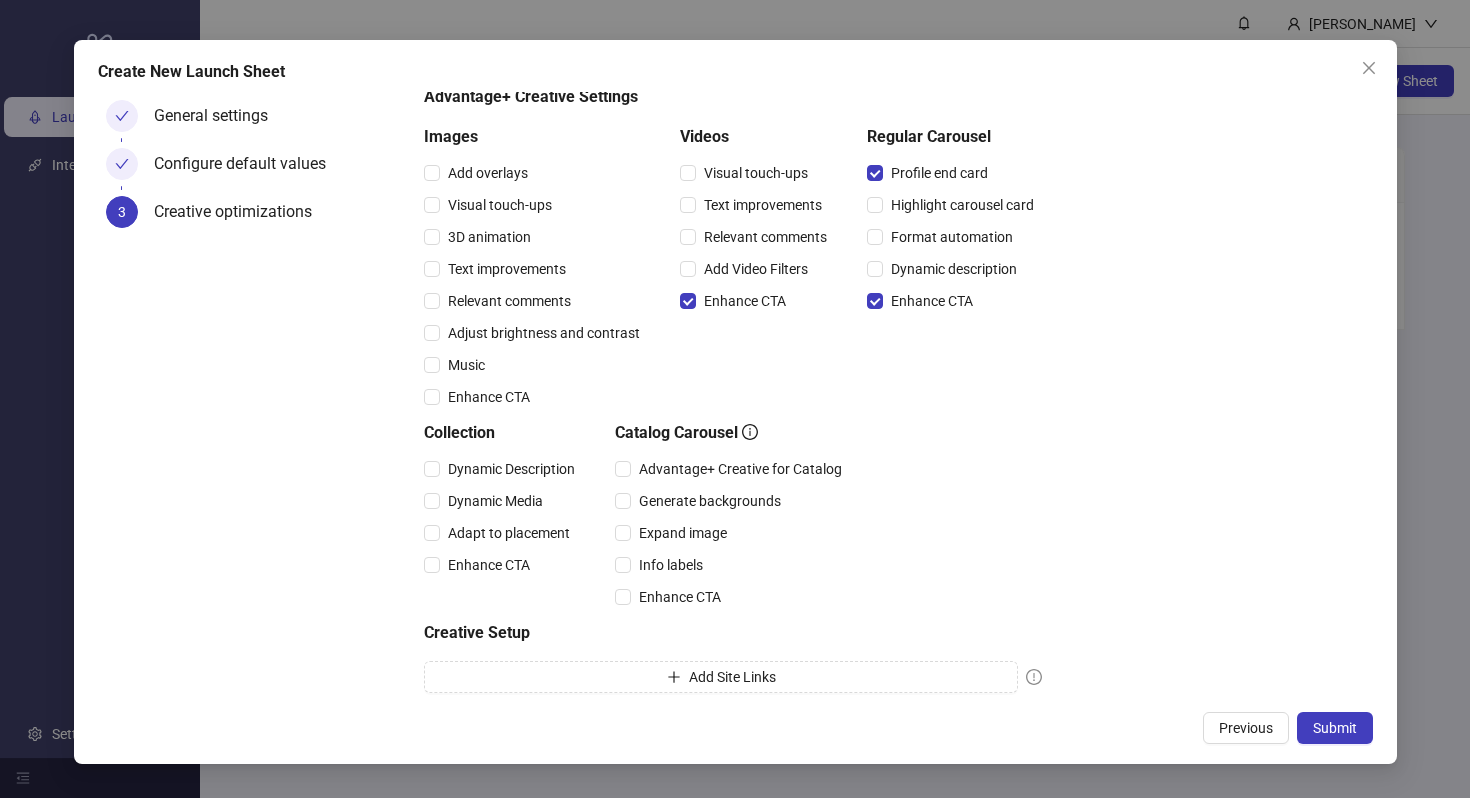 scroll, scrollTop: 220, scrollLeft: 0, axis: vertical 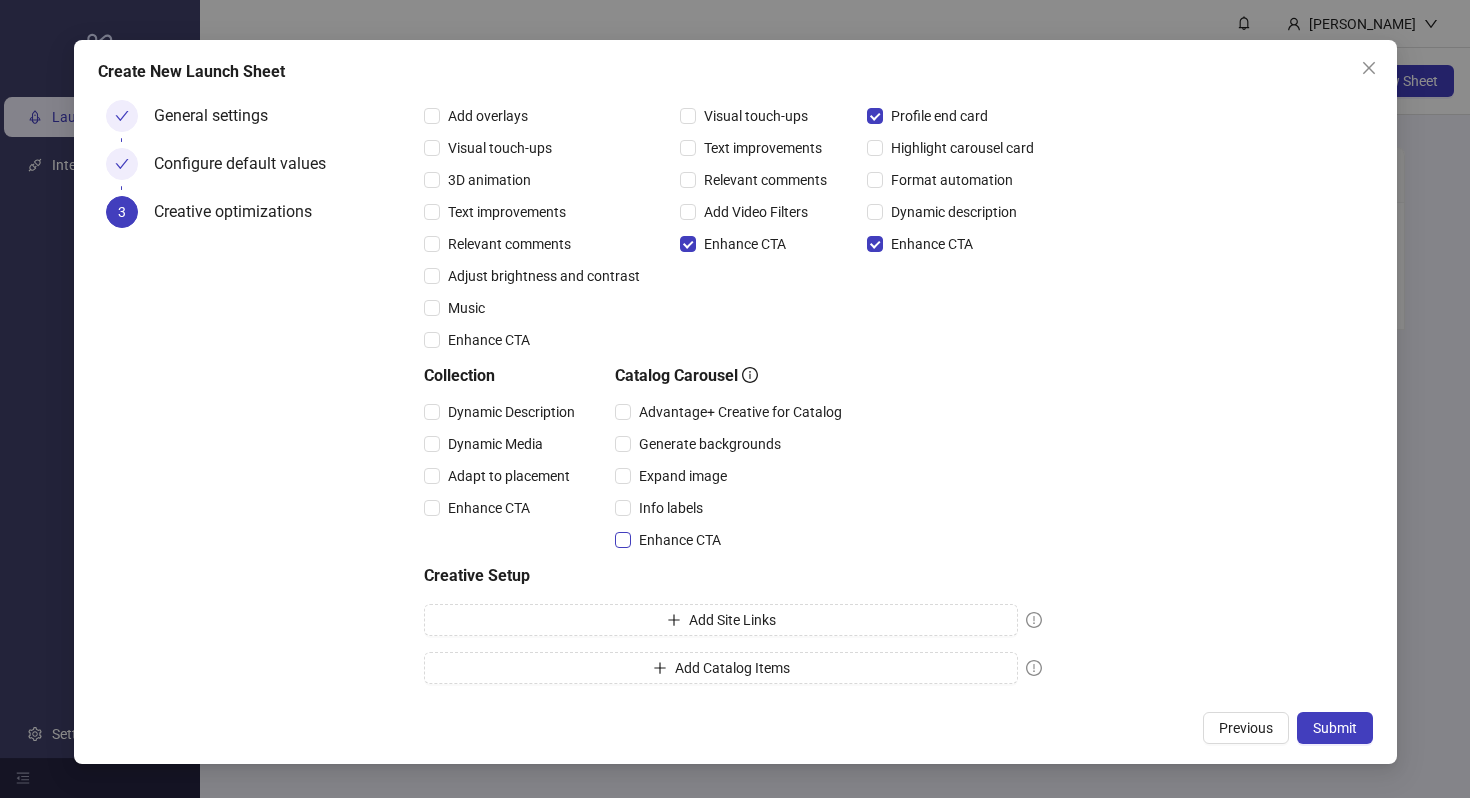 click on "Enhance CTA" at bounding box center [680, 540] 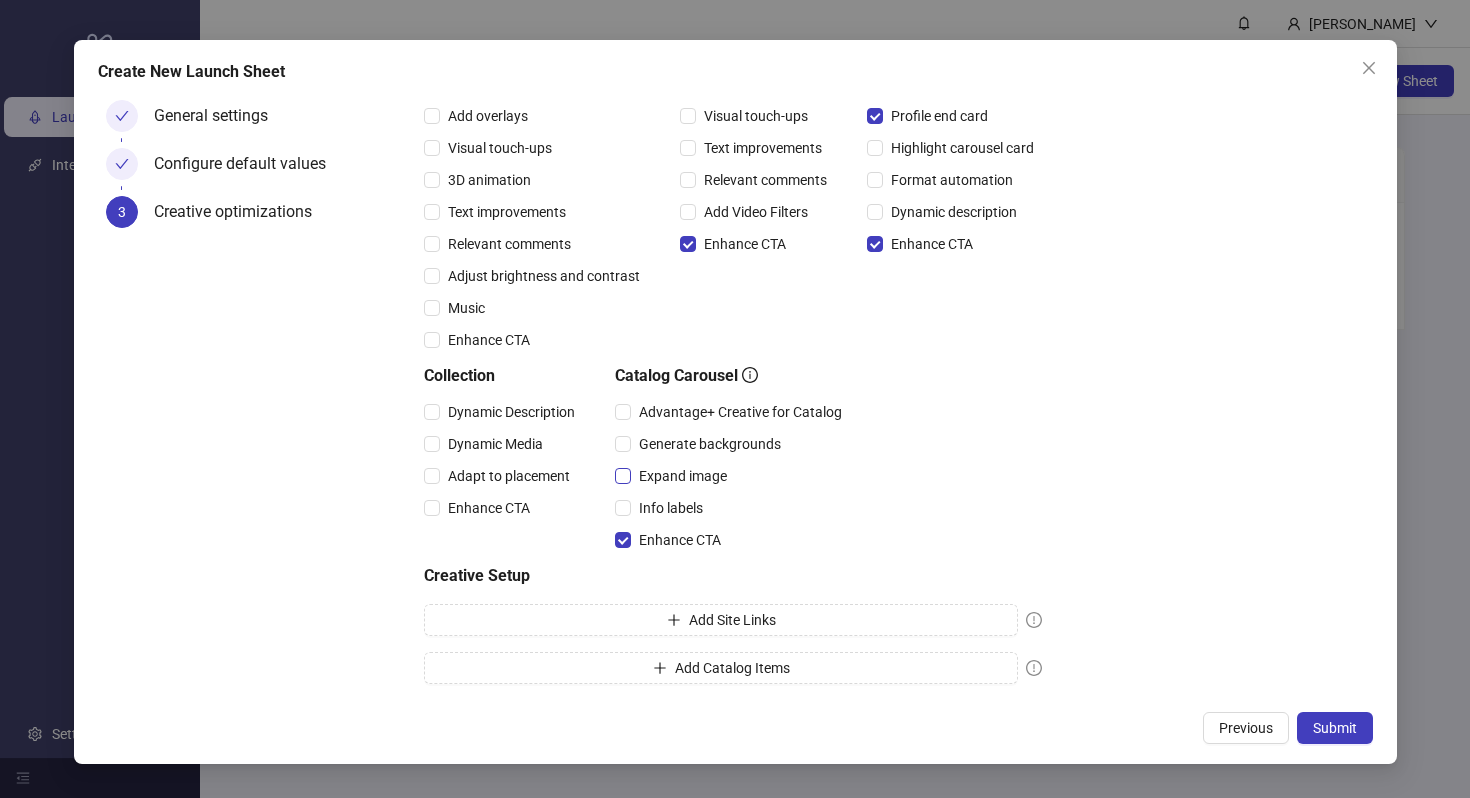 click on "Expand image" at bounding box center (683, 476) 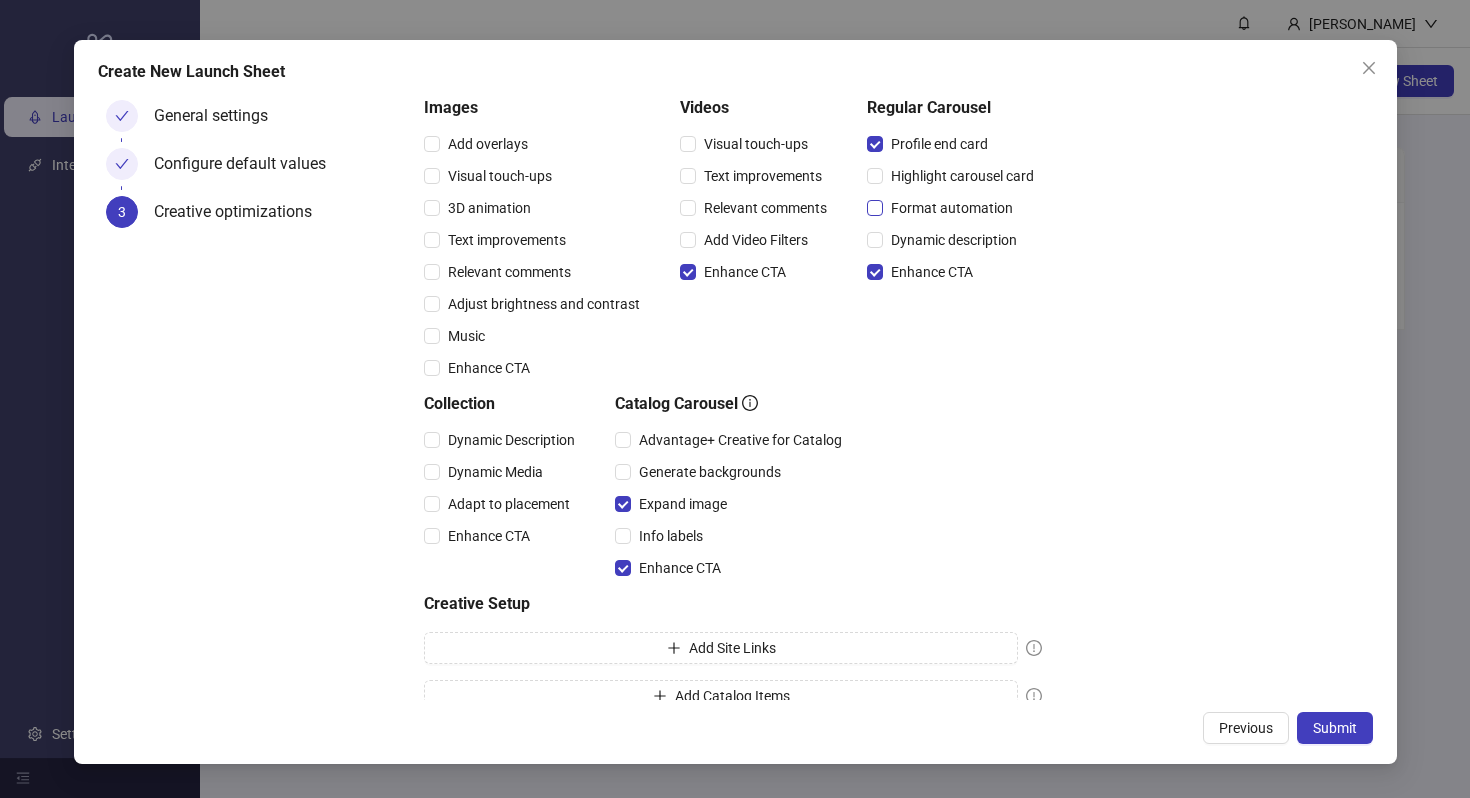 scroll, scrollTop: 177, scrollLeft: 0, axis: vertical 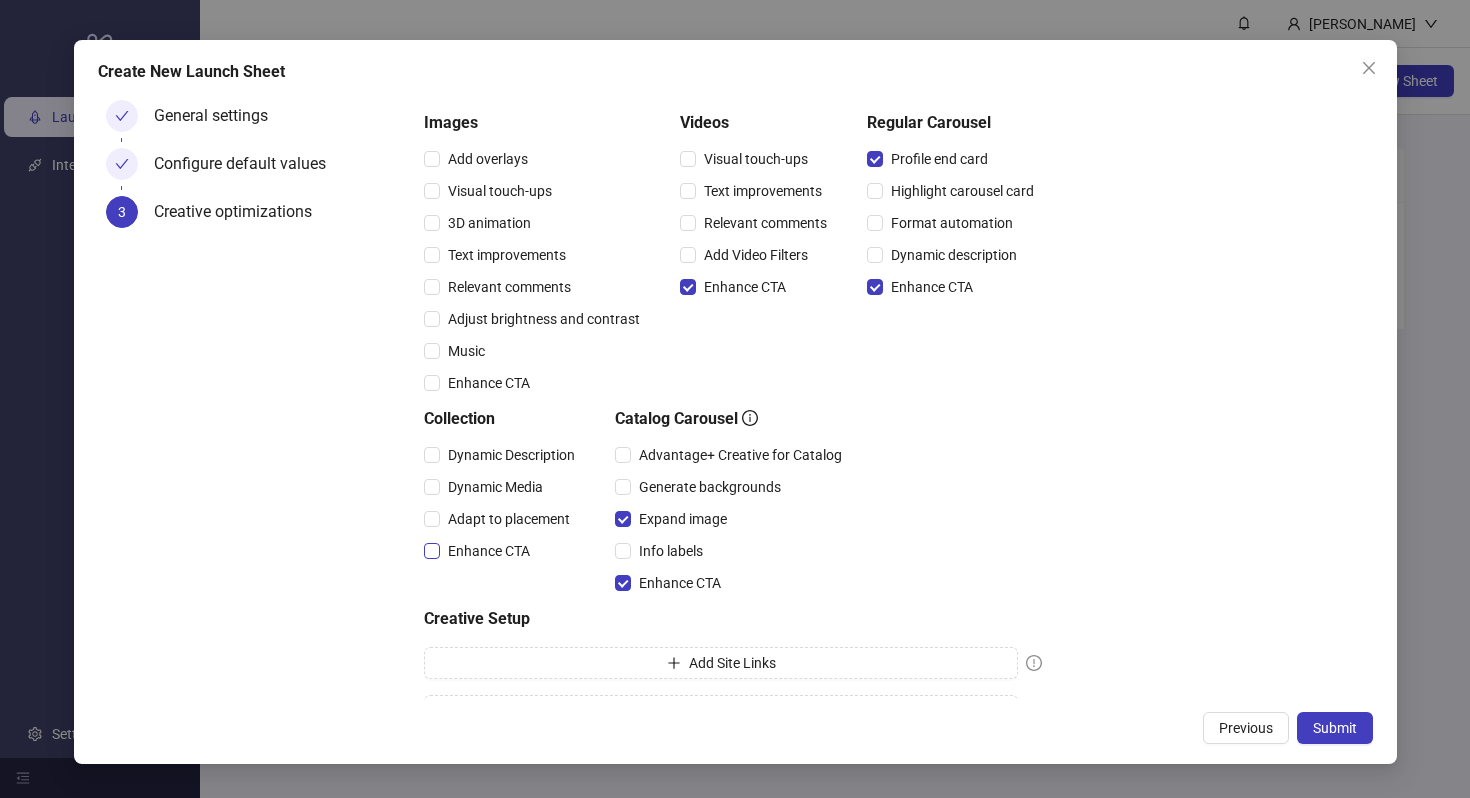 click on "Enhance CTA" at bounding box center (489, 551) 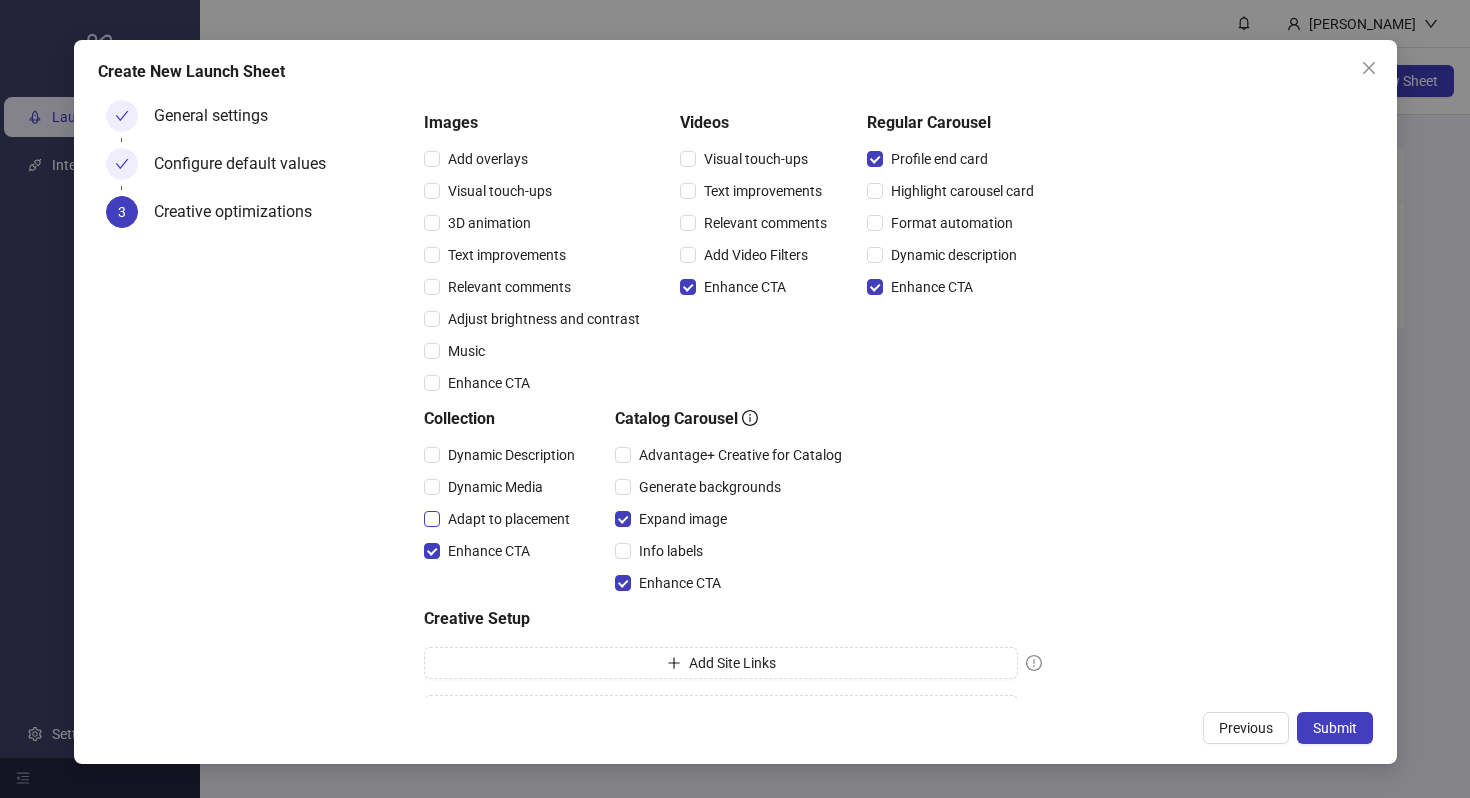 click on "Adapt to placement" at bounding box center [509, 519] 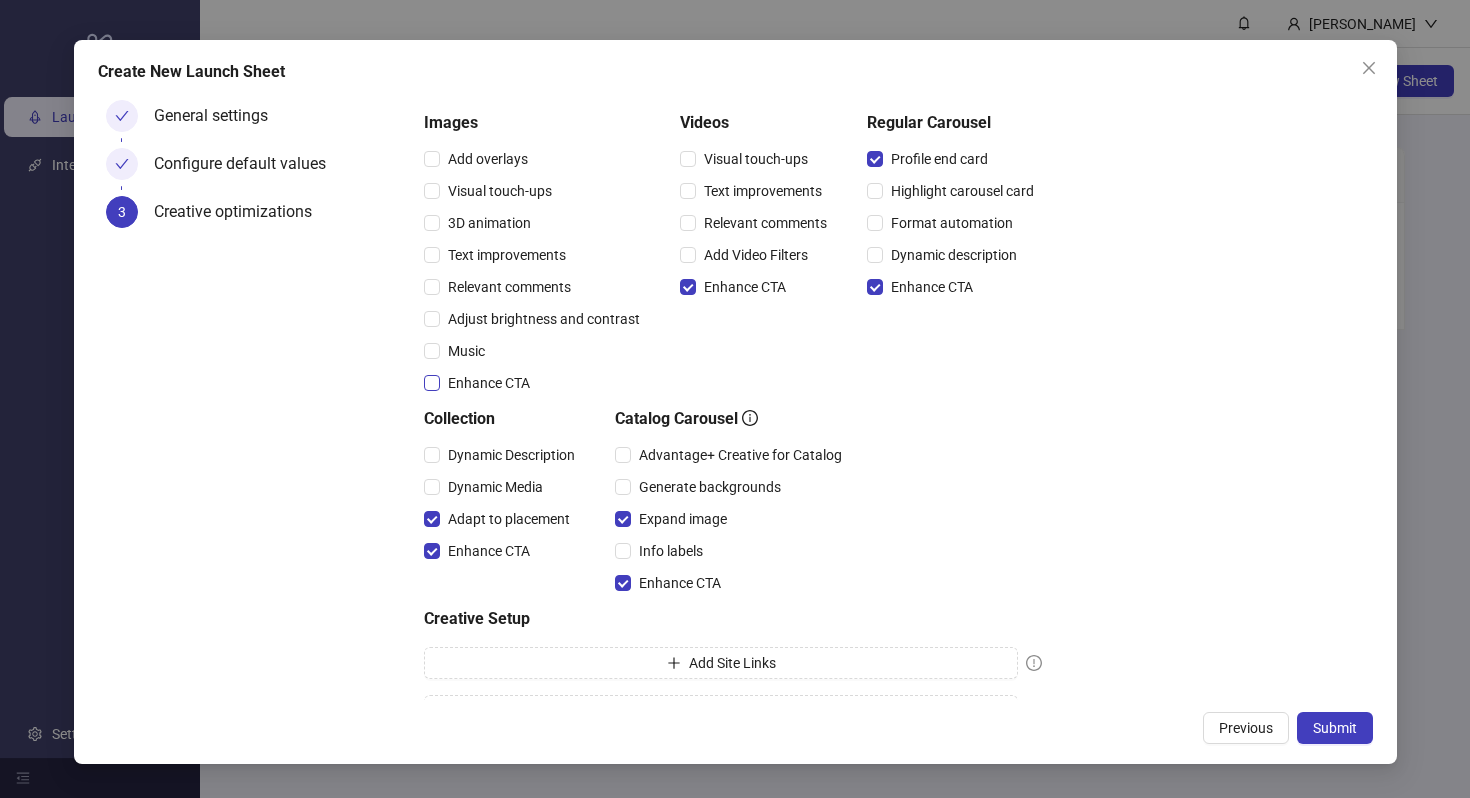 click on "Enhance CTA" at bounding box center (489, 383) 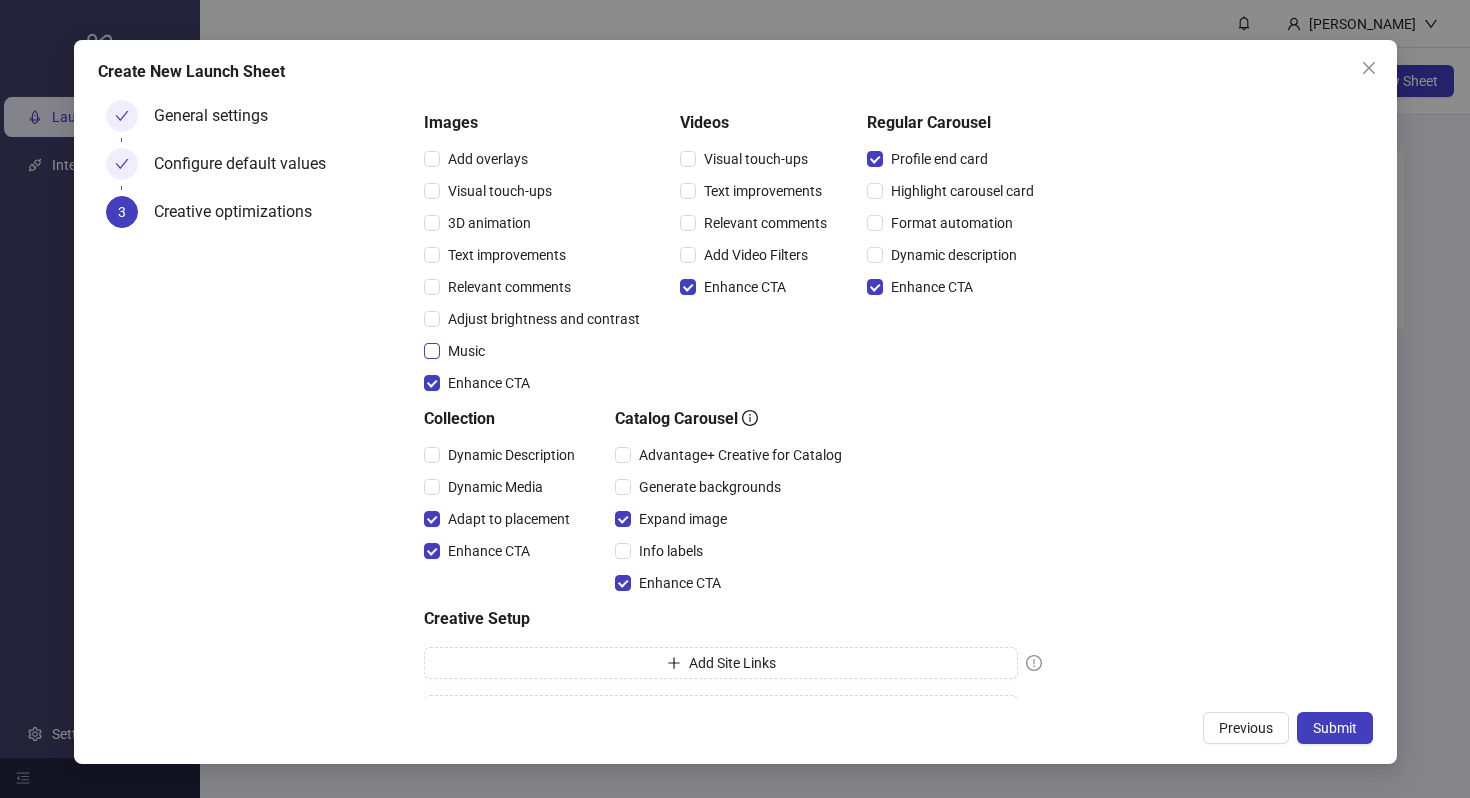 click on "Music" at bounding box center (466, 351) 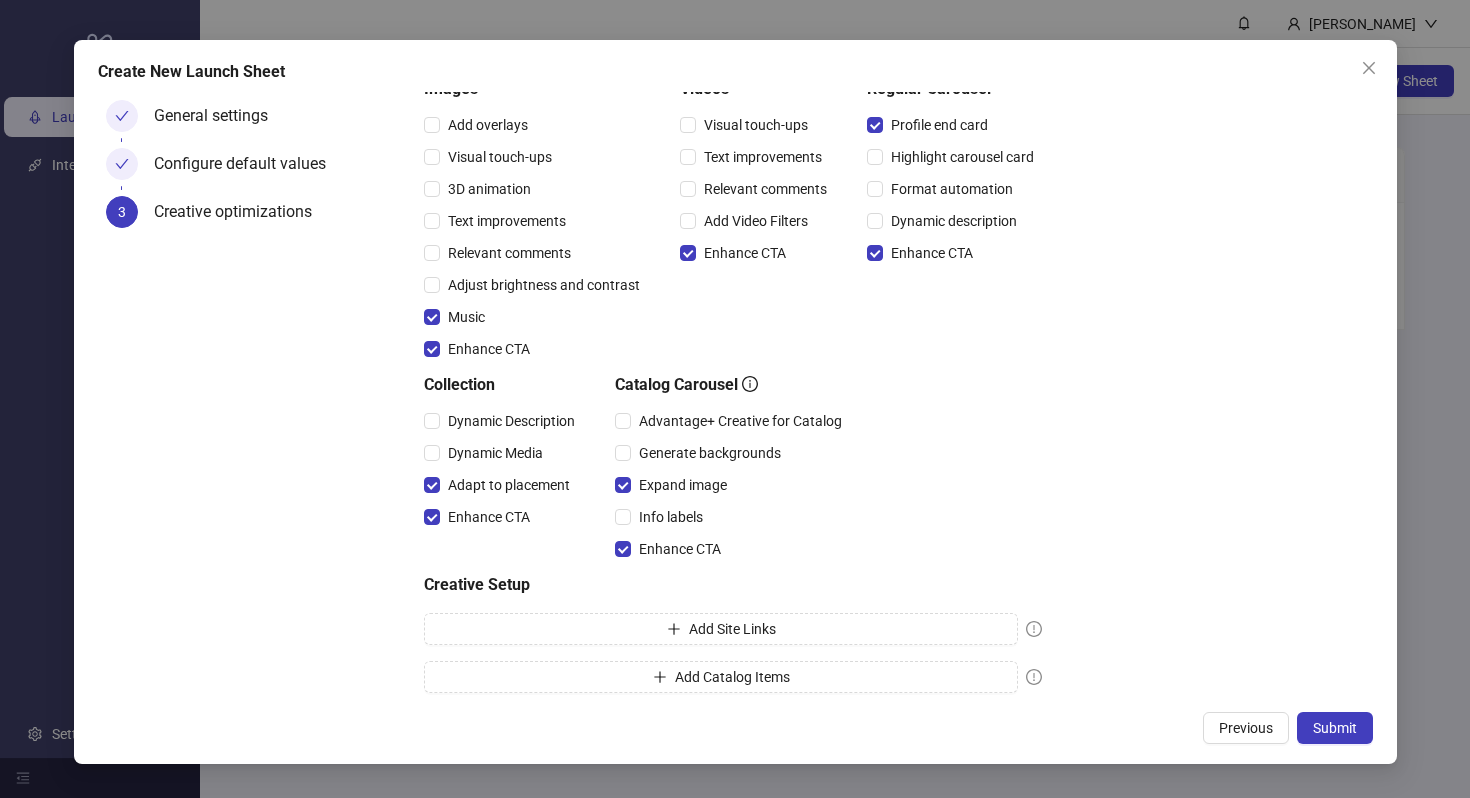 scroll, scrollTop: 220, scrollLeft: 0, axis: vertical 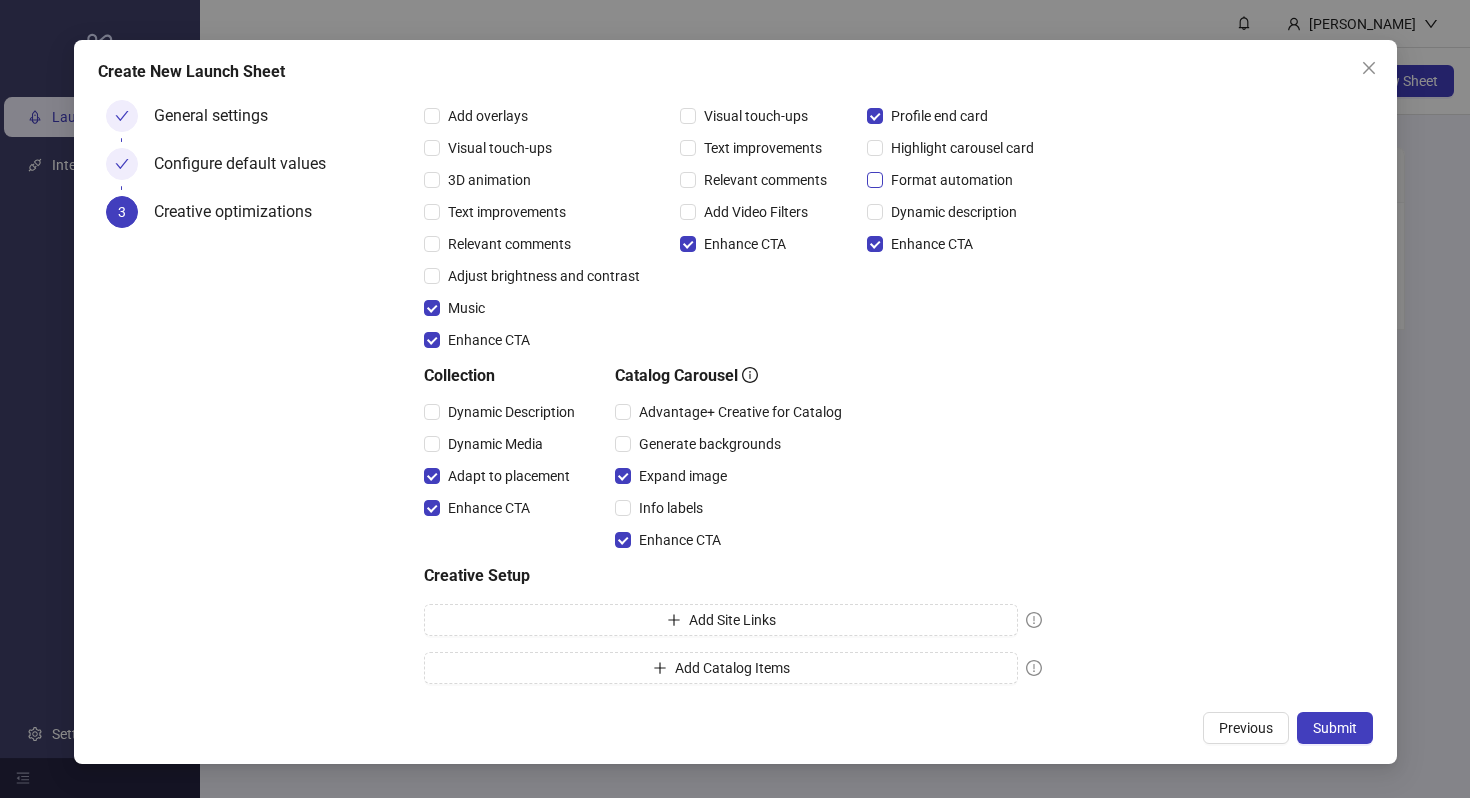click on "Format automation" at bounding box center (952, 180) 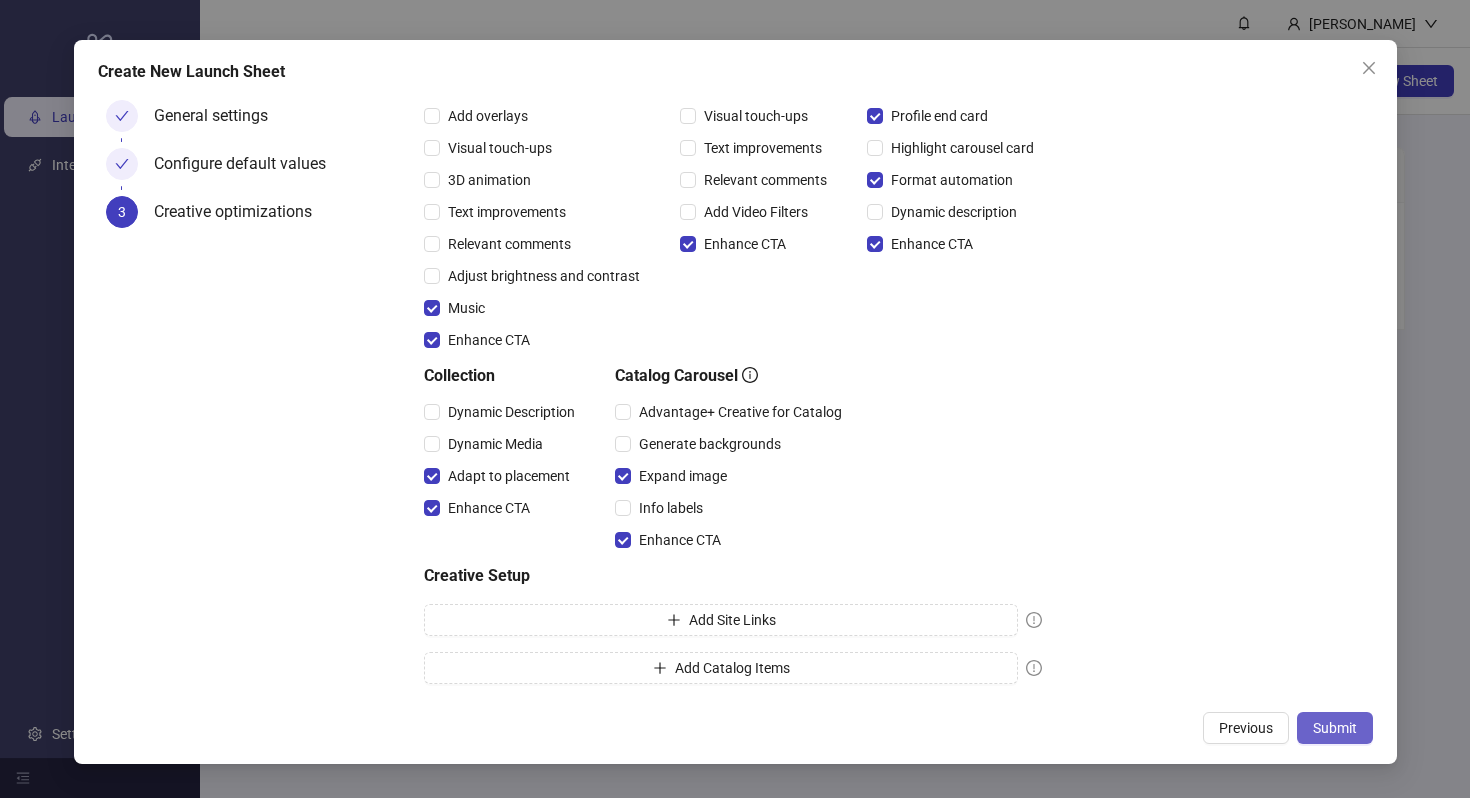 click on "Submit" at bounding box center (1335, 728) 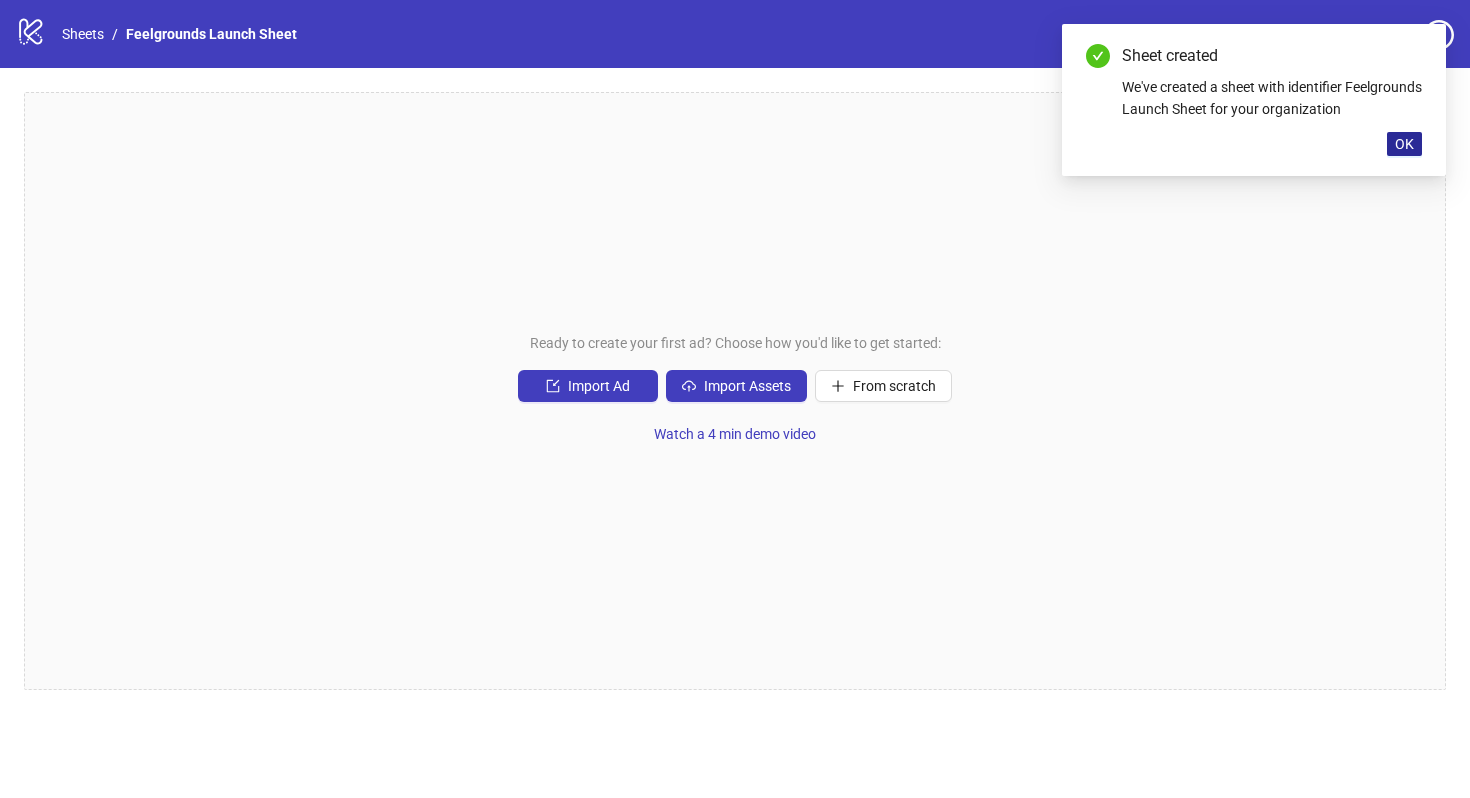 click on "OK" at bounding box center [1404, 144] 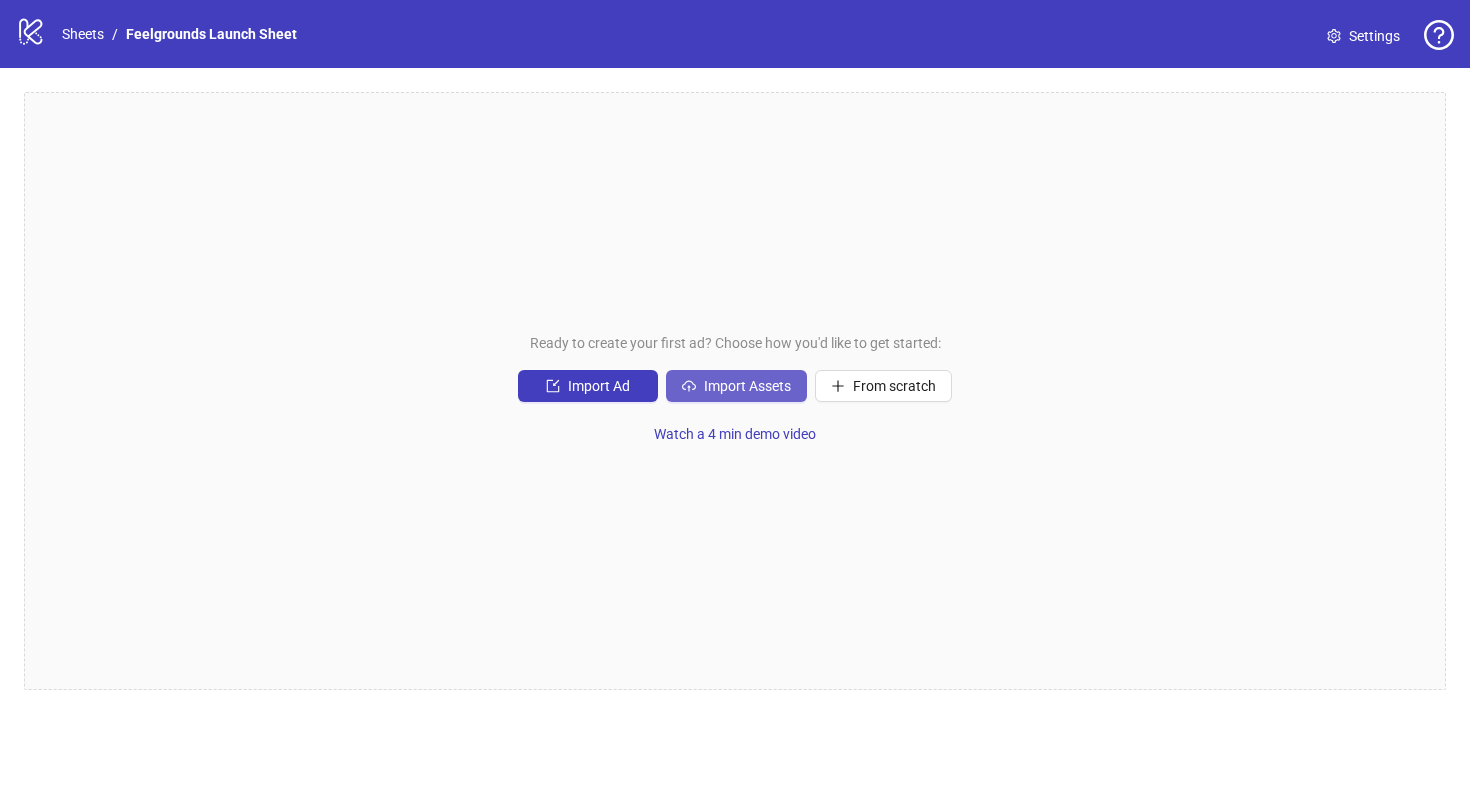 click on "Import Assets" at bounding box center (747, 386) 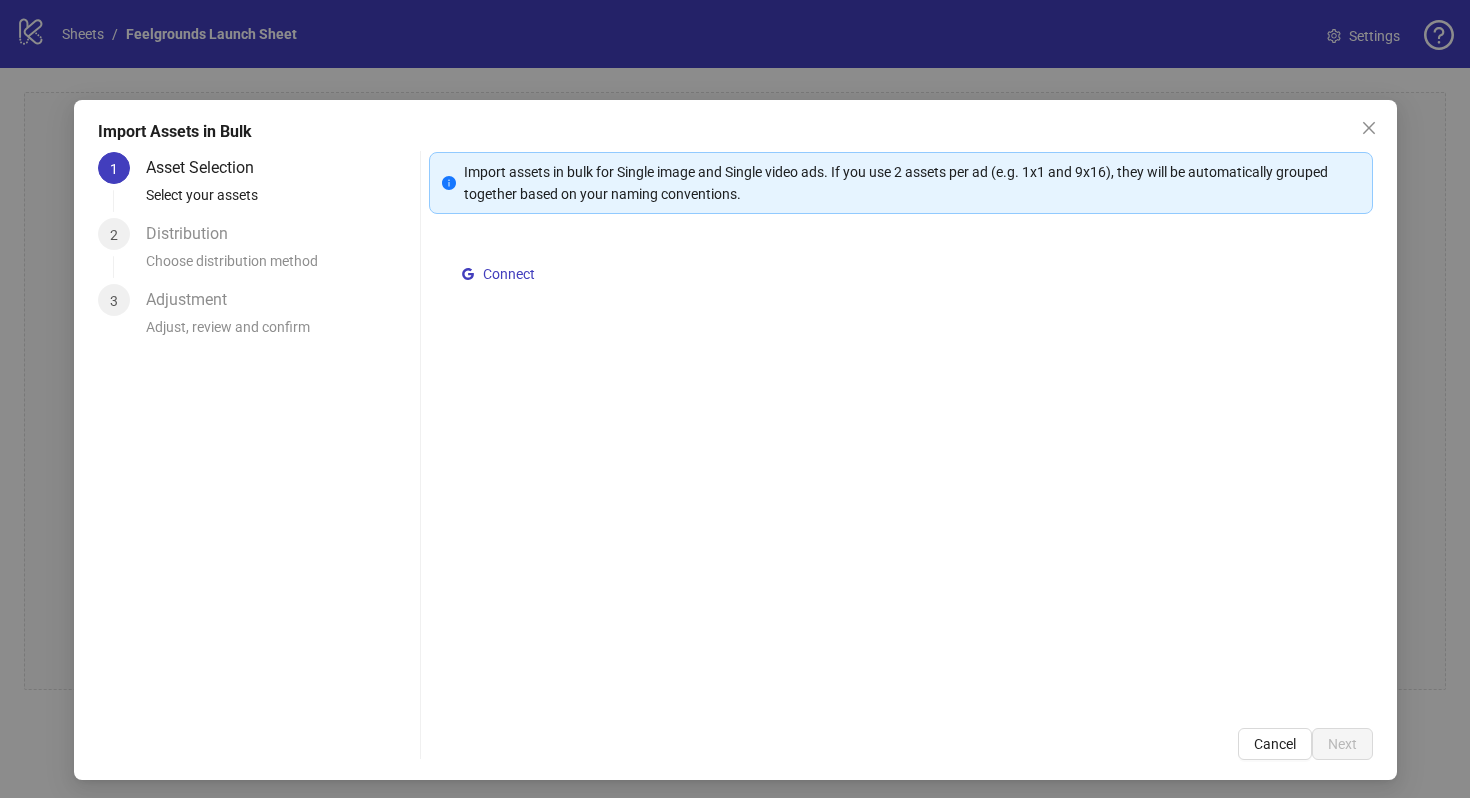scroll, scrollTop: 6, scrollLeft: 0, axis: vertical 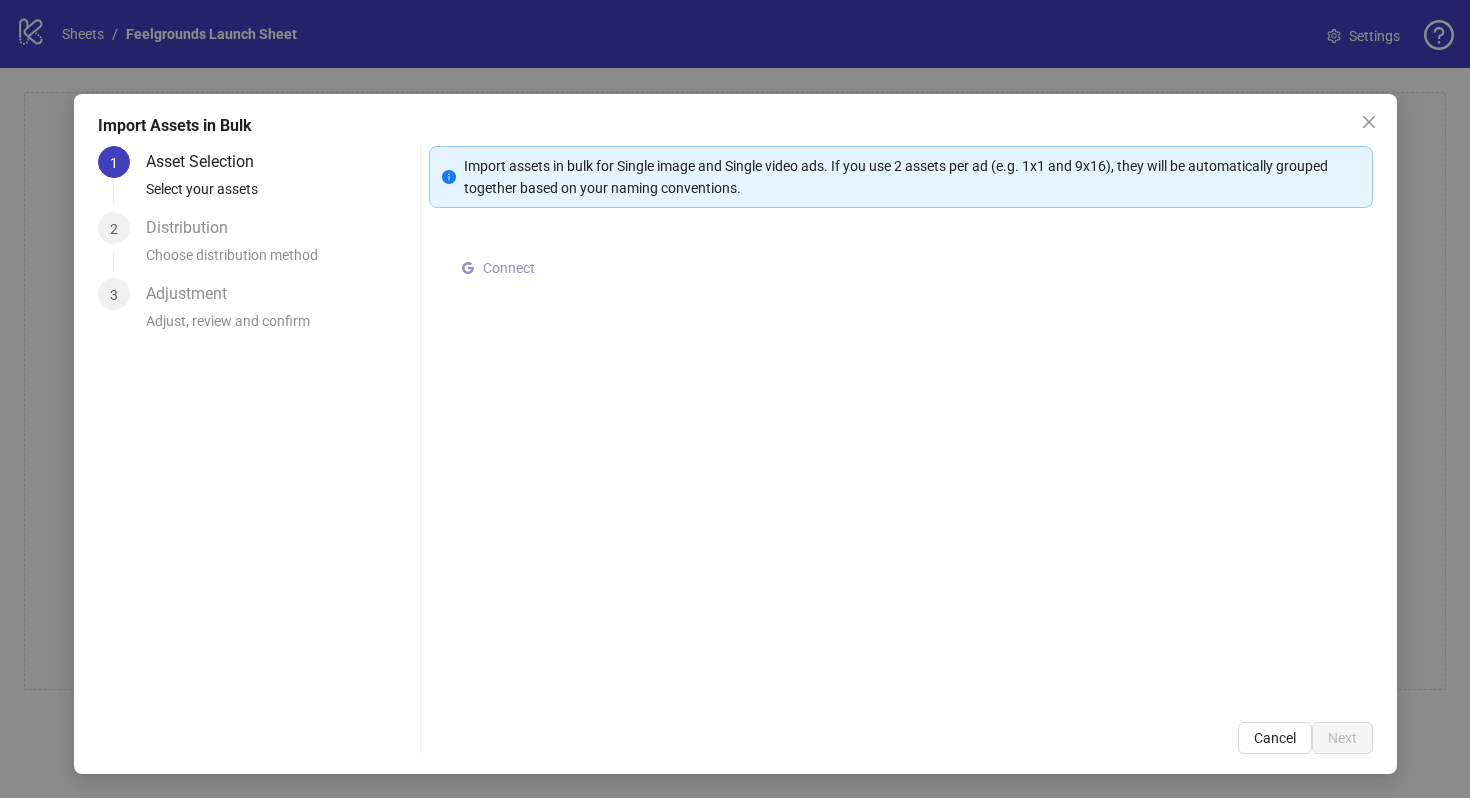 click on "Connect" at bounding box center [509, 268] 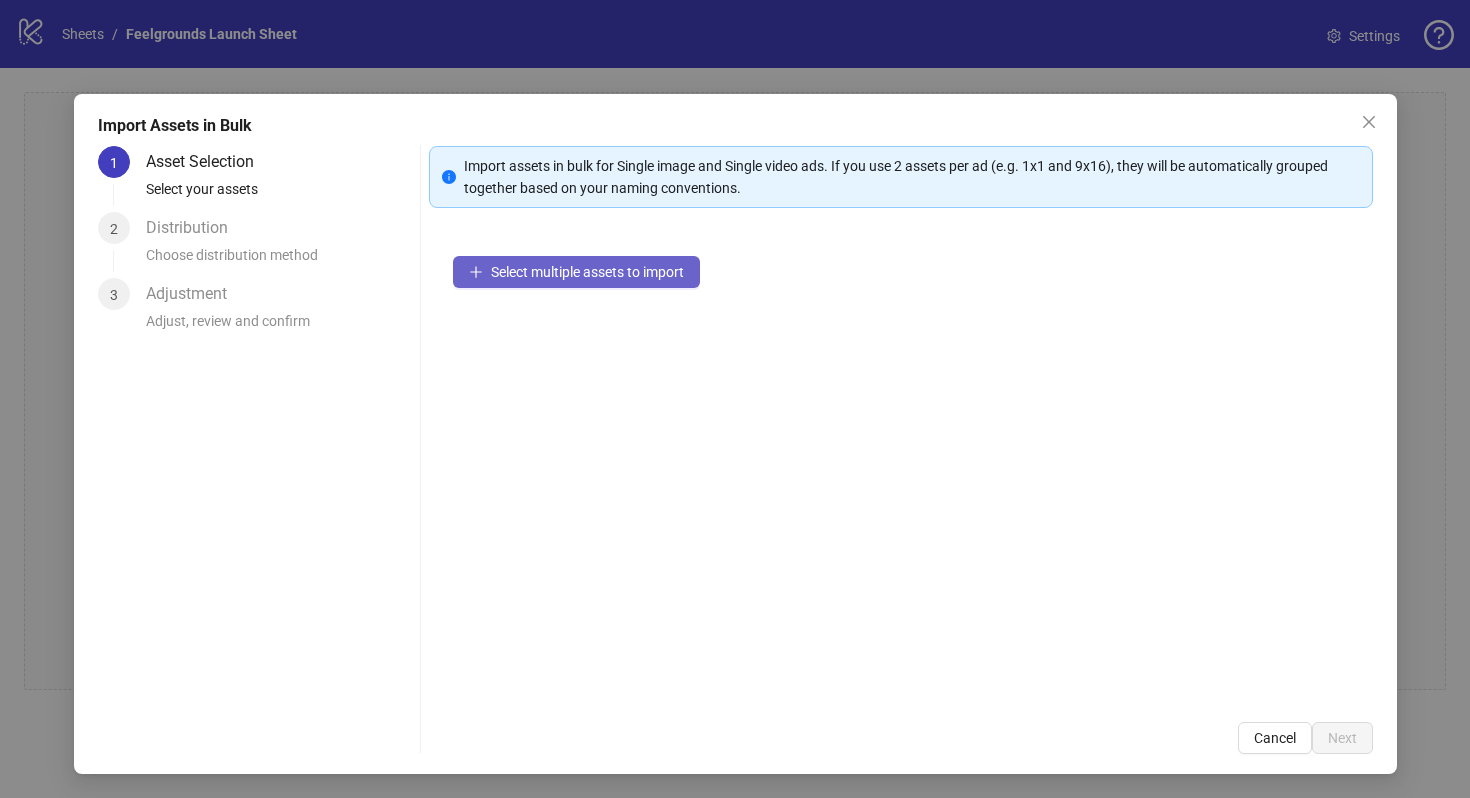 click on "Select multiple assets to import" at bounding box center (576, 272) 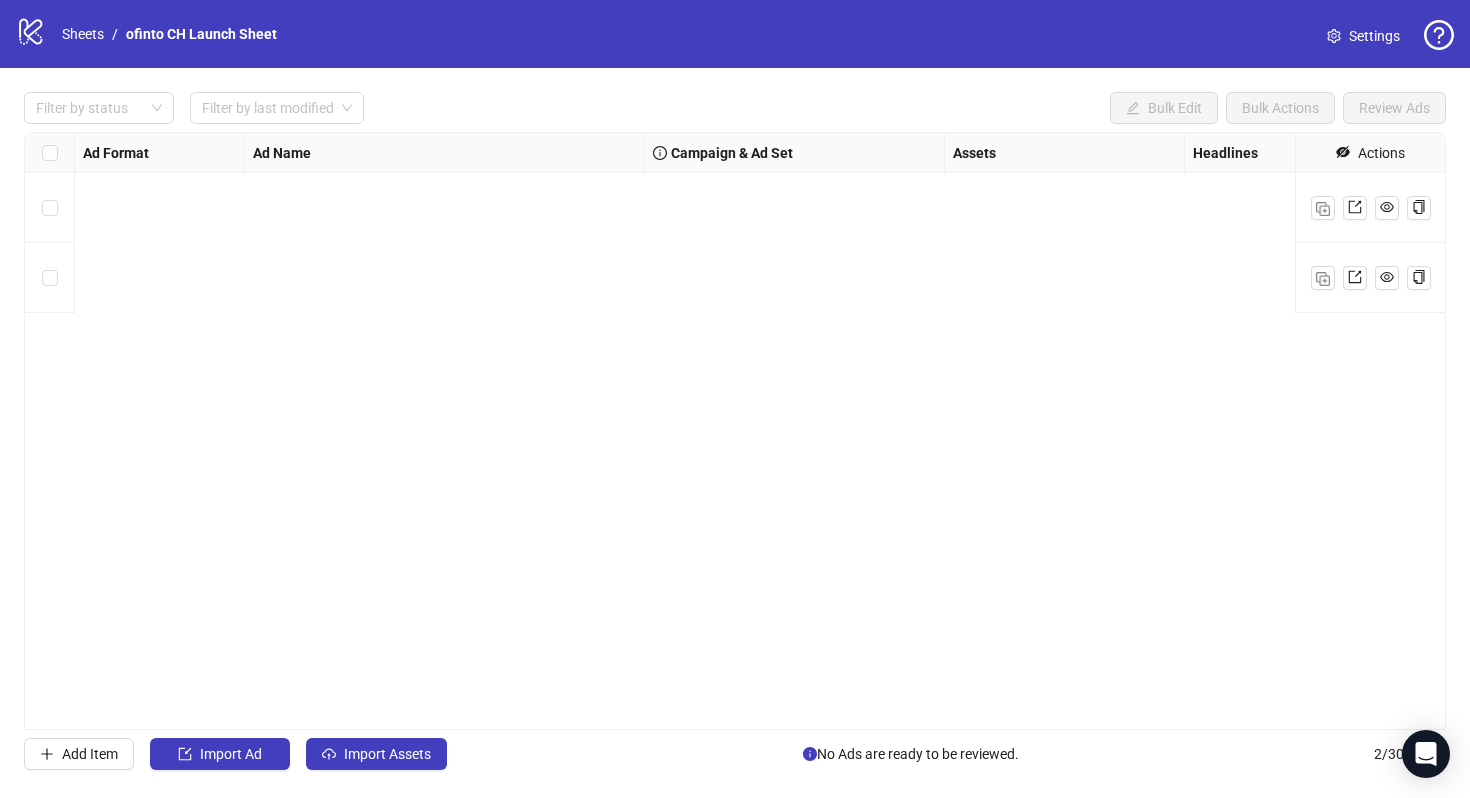 scroll, scrollTop: 0, scrollLeft: 0, axis: both 